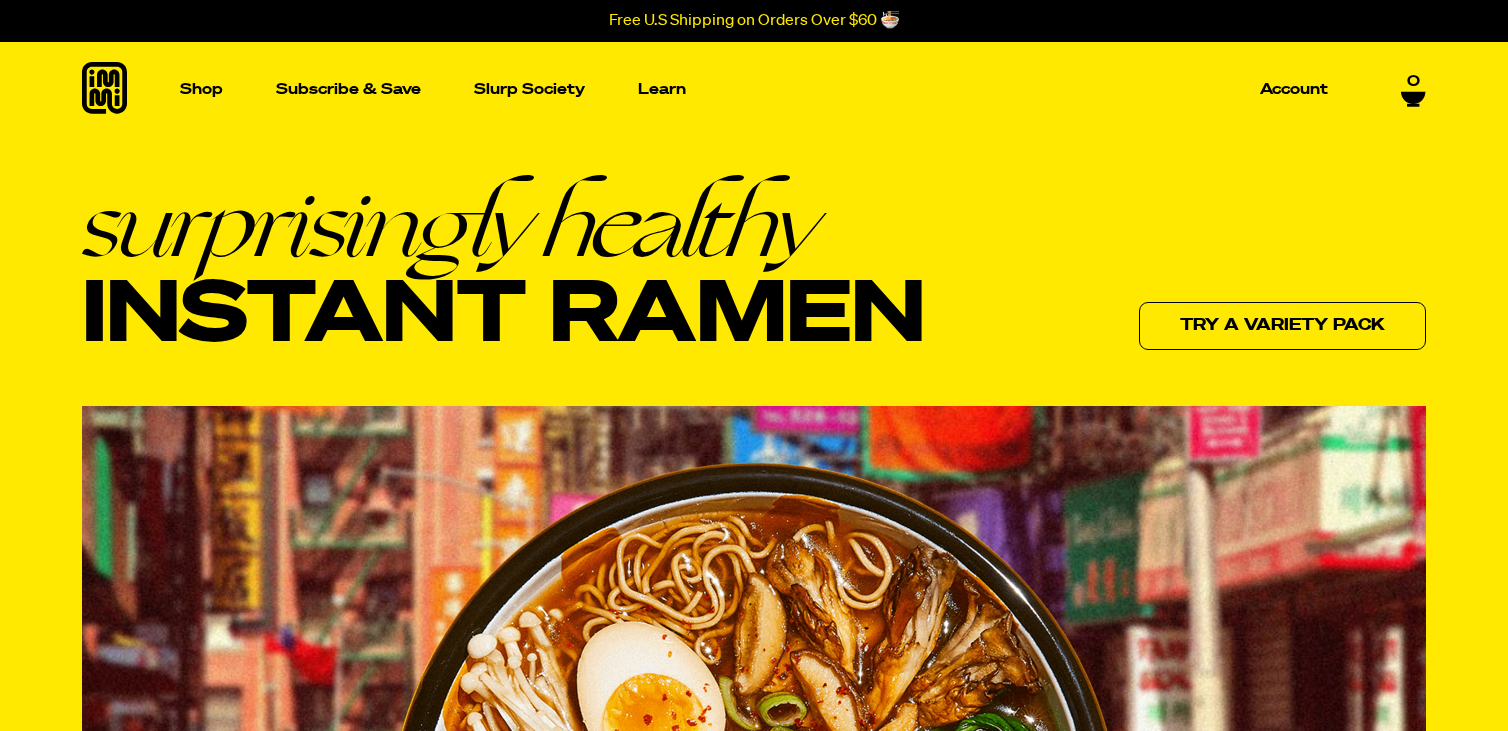 scroll, scrollTop: 0, scrollLeft: 0, axis: both 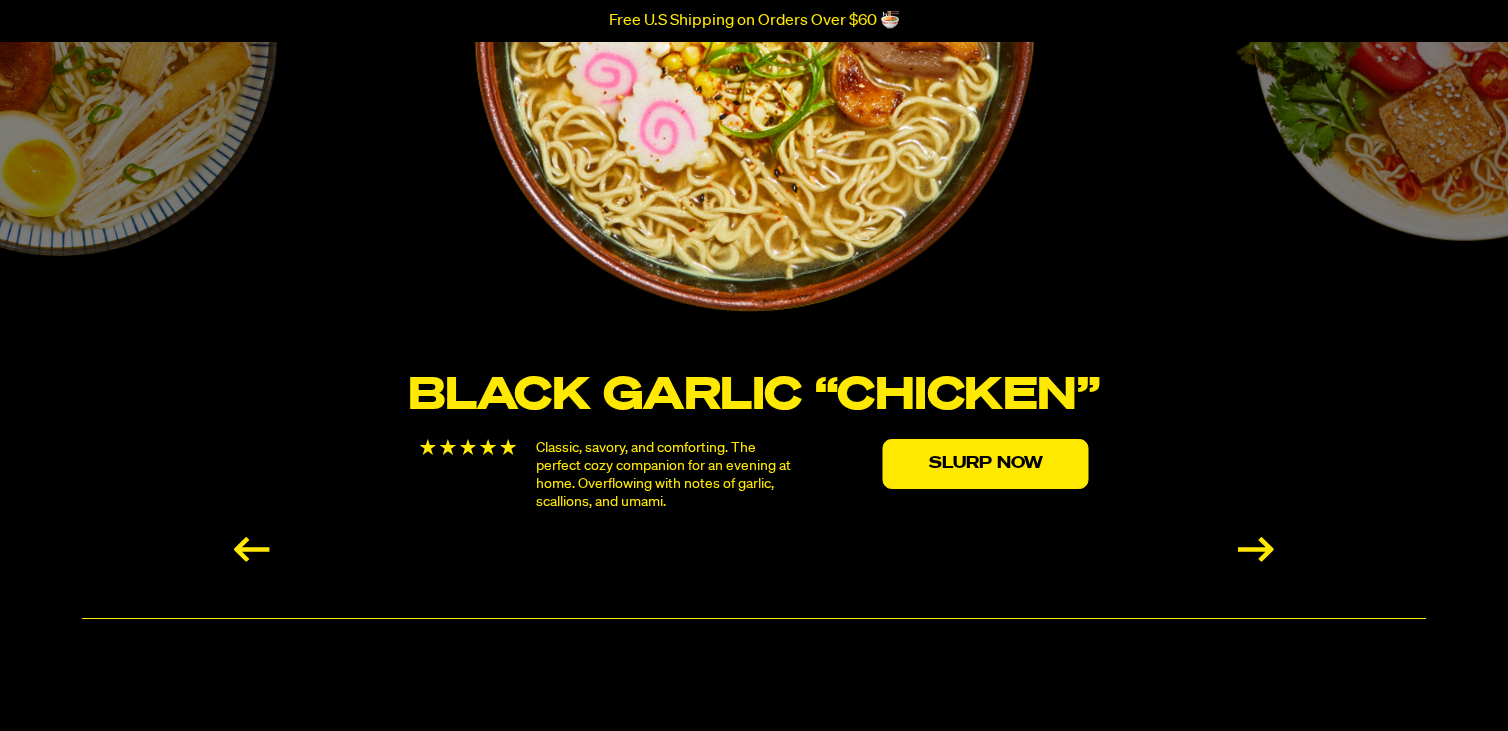 click at bounding box center (1256, 549) 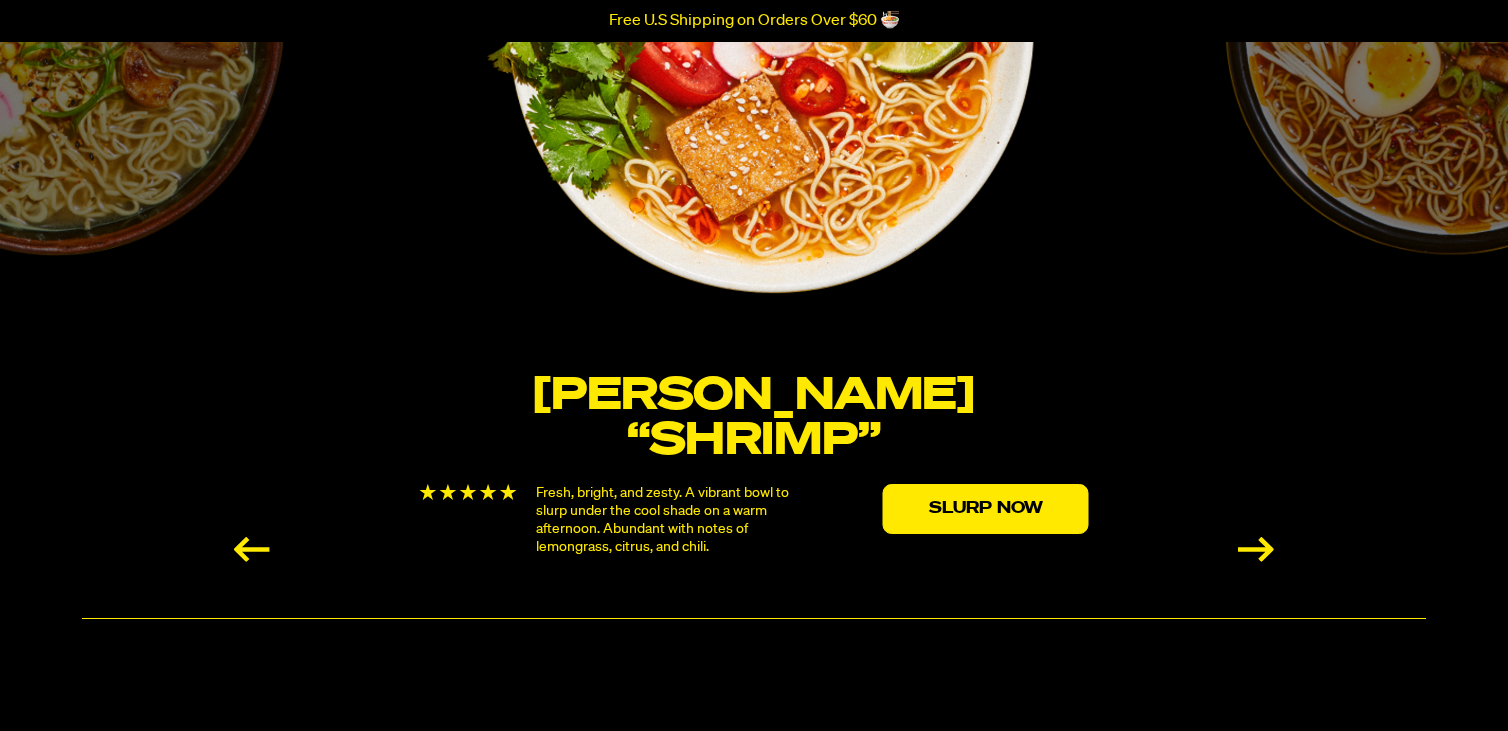 click at bounding box center (1256, 549) 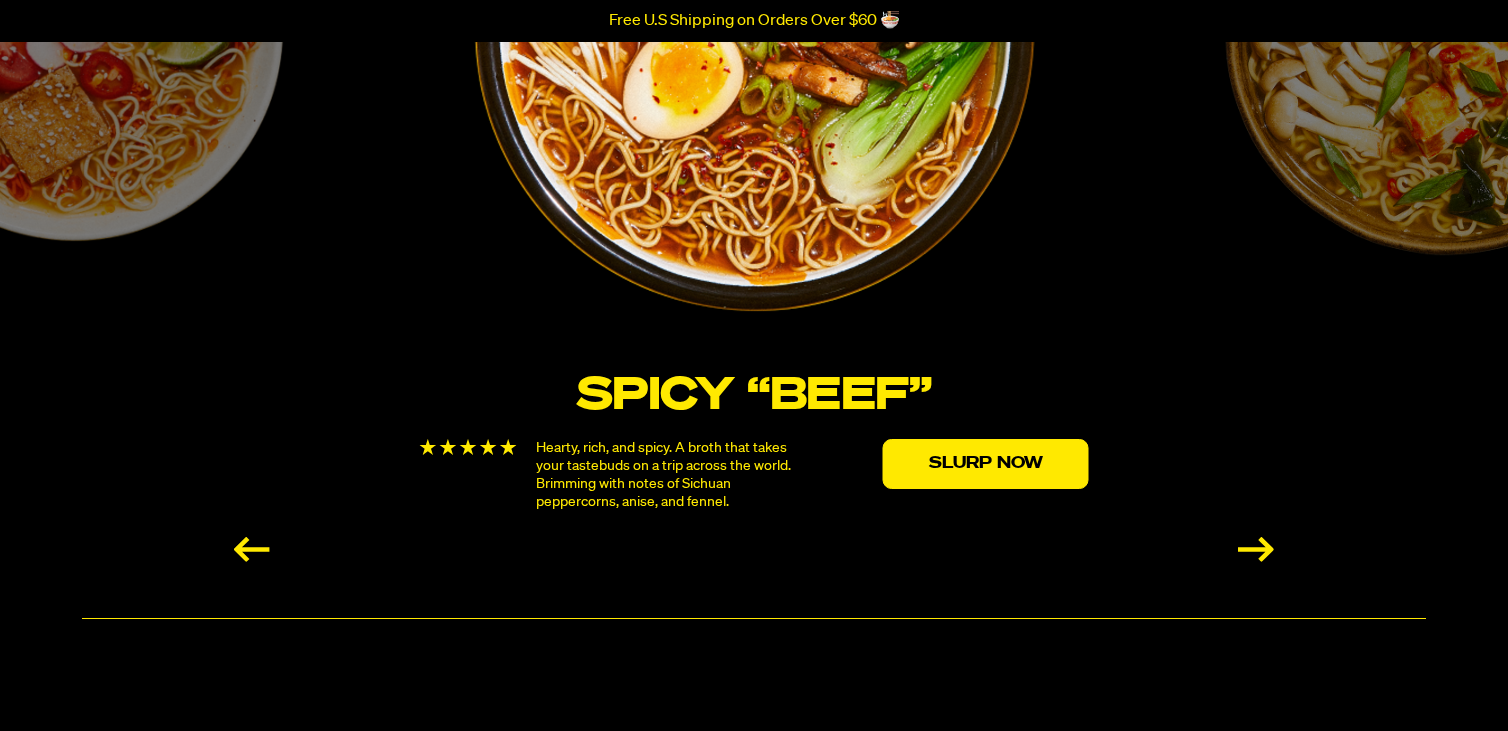 click at bounding box center (1256, 549) 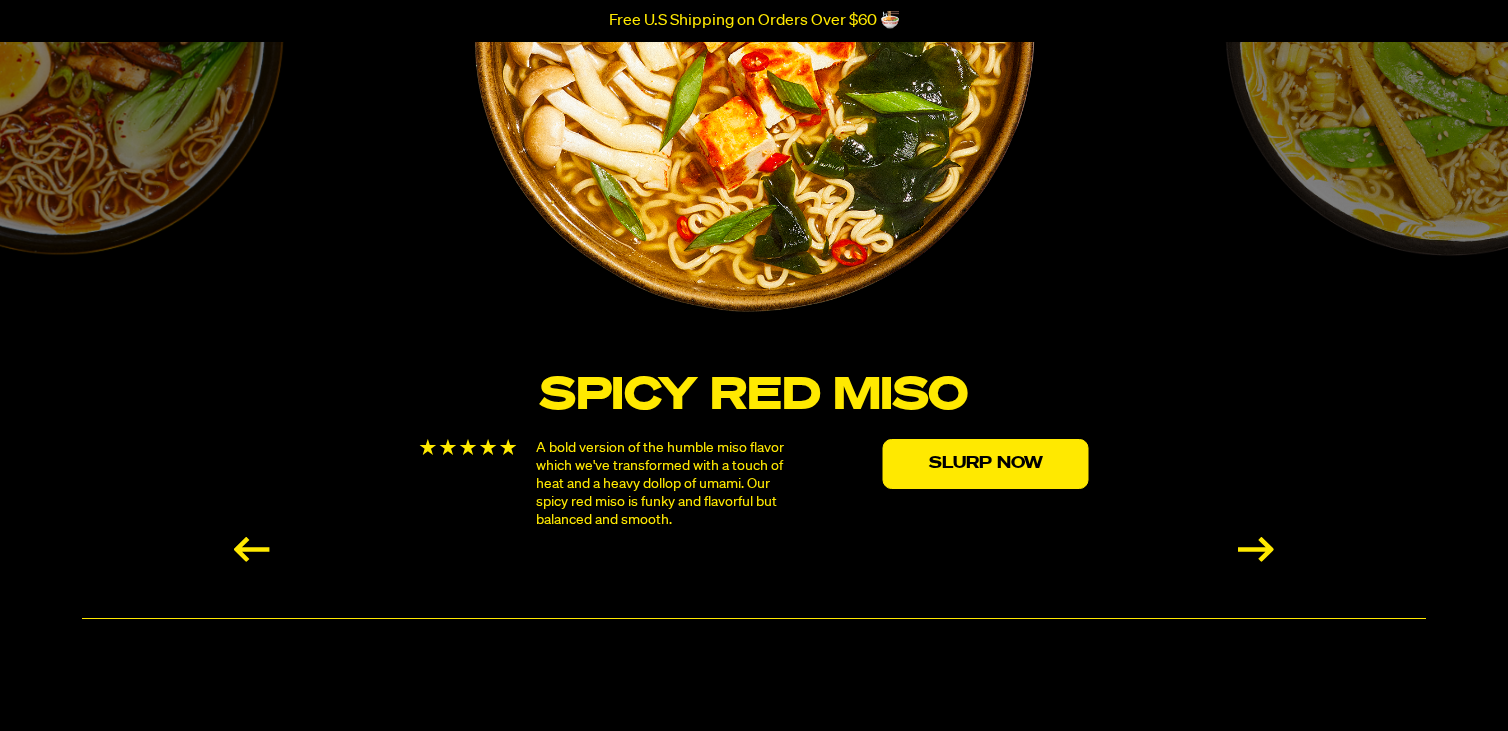 click at bounding box center (1256, 549) 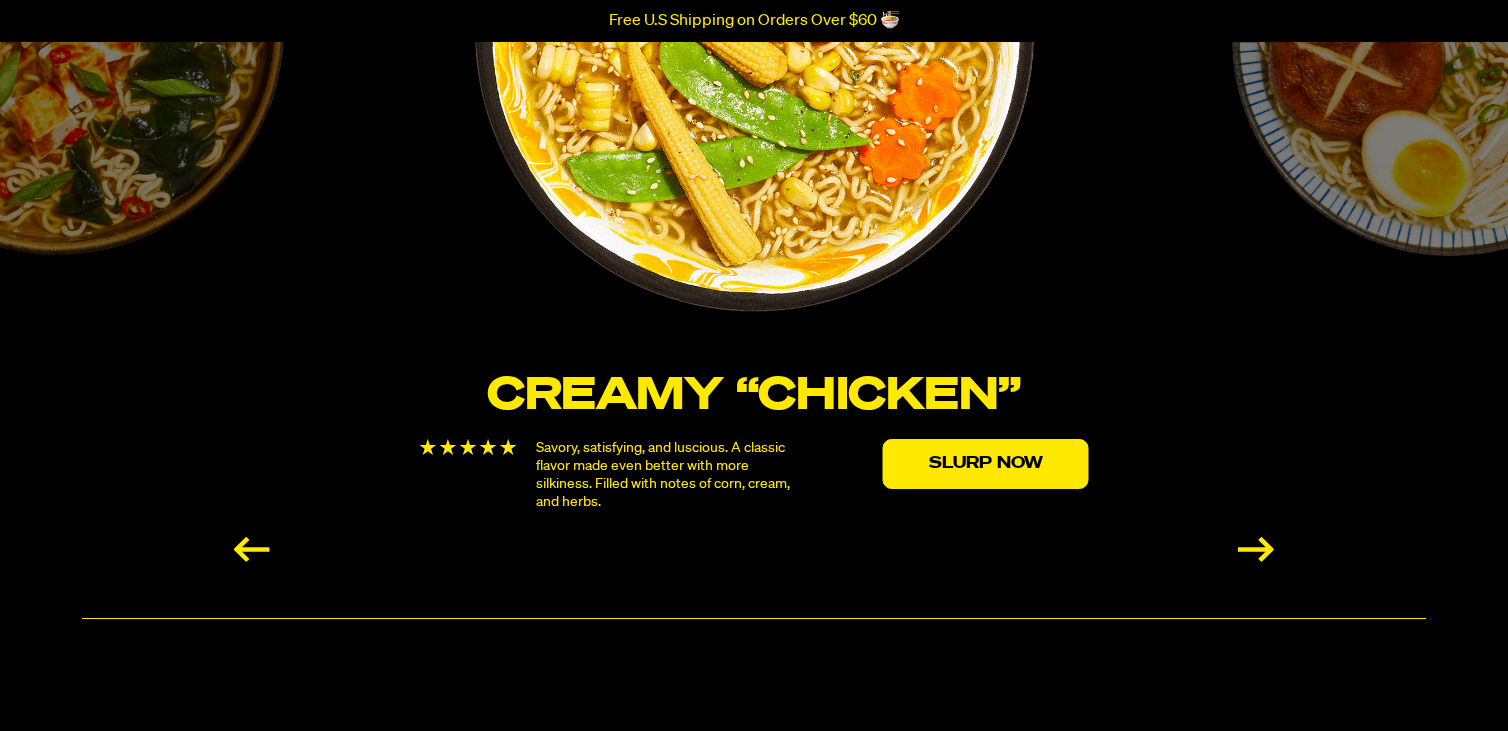 click at bounding box center [1256, 549] 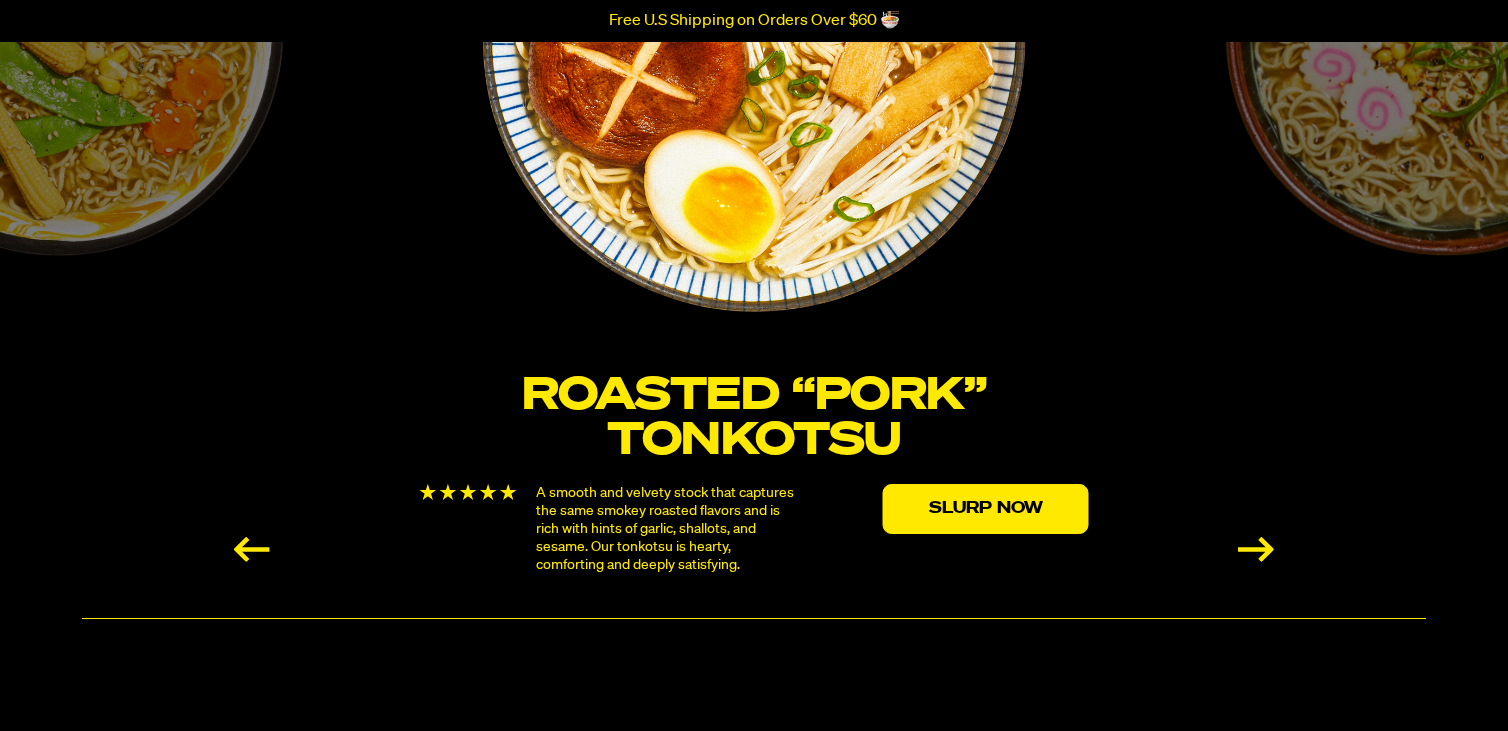 click at bounding box center (1256, 549) 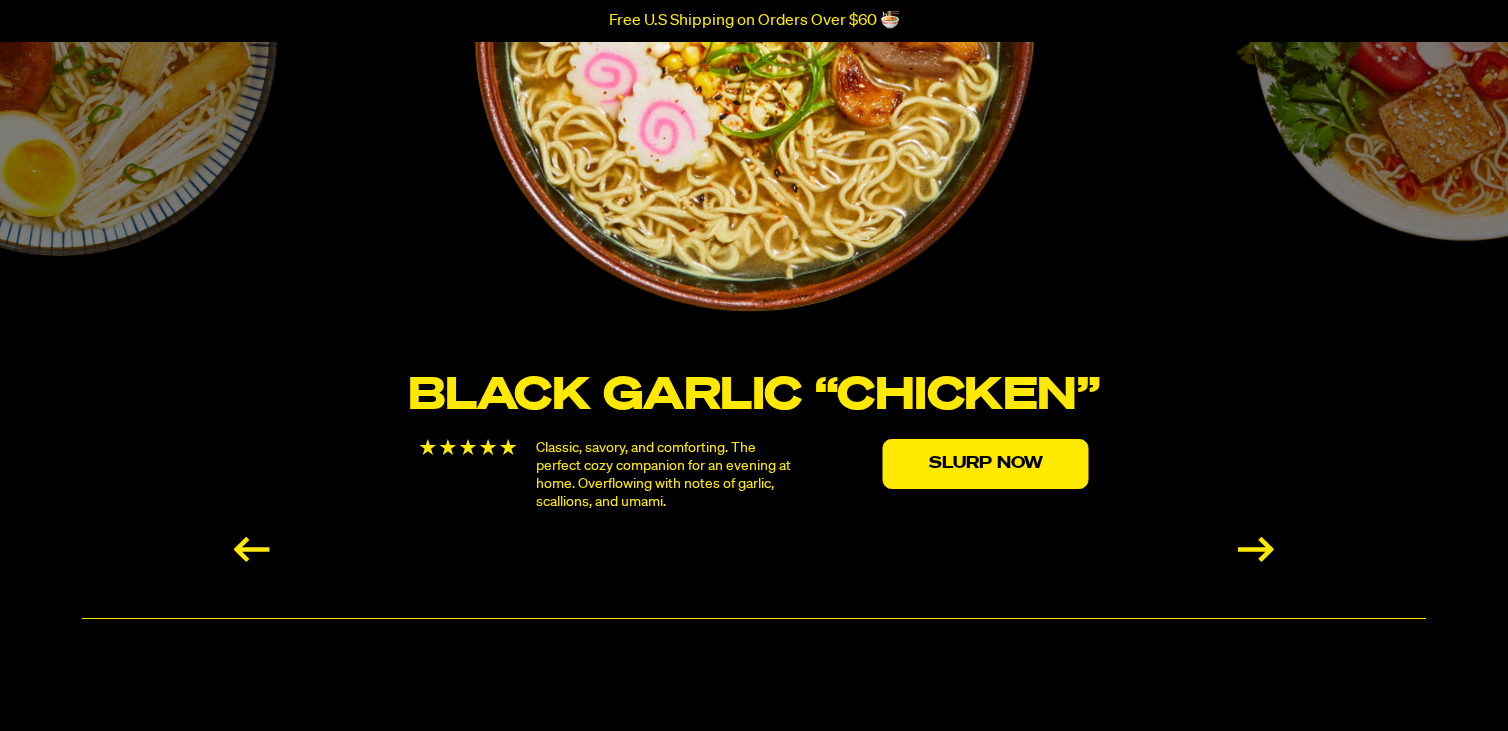 click at bounding box center [1256, 549] 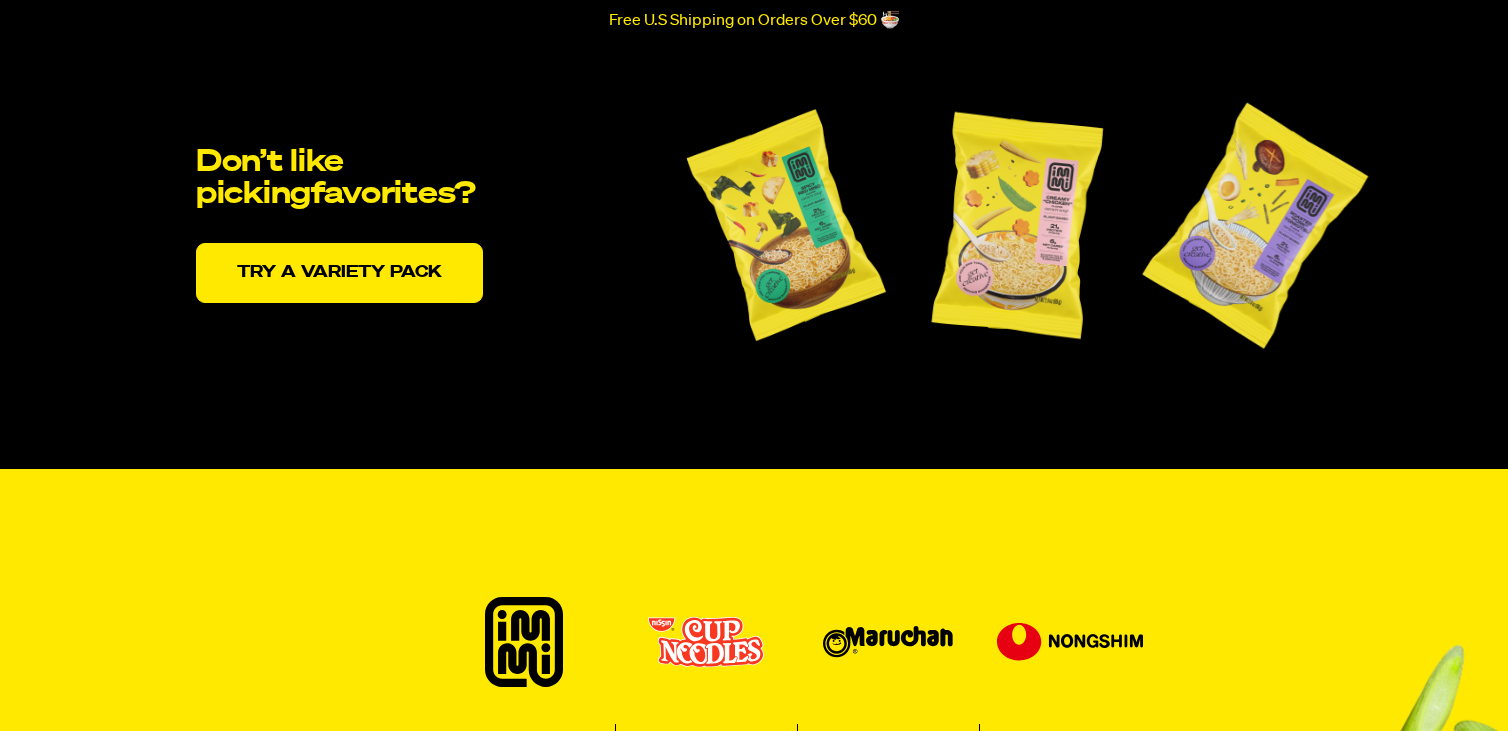 scroll, scrollTop: 4261, scrollLeft: 0, axis: vertical 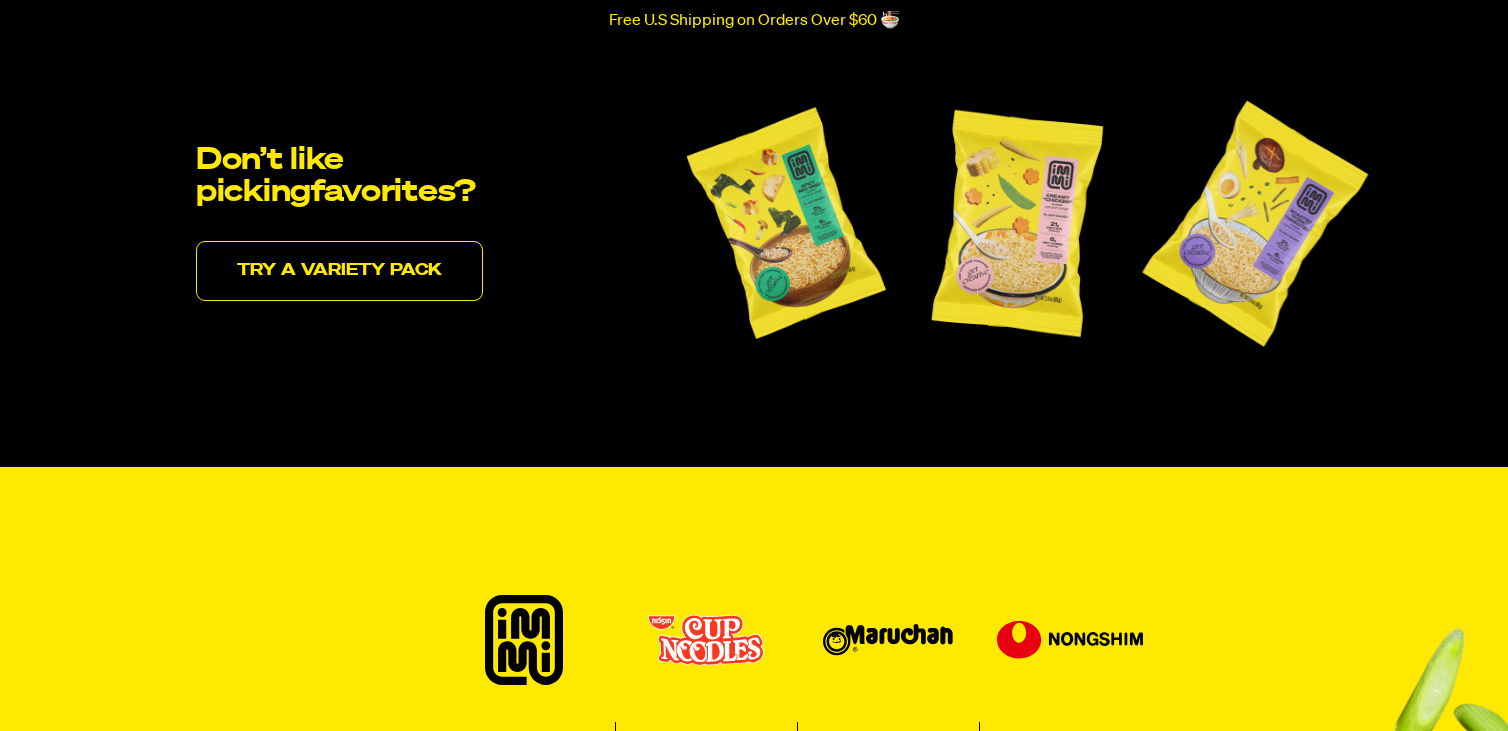 click on "Try a variety pack" at bounding box center (339, 271) 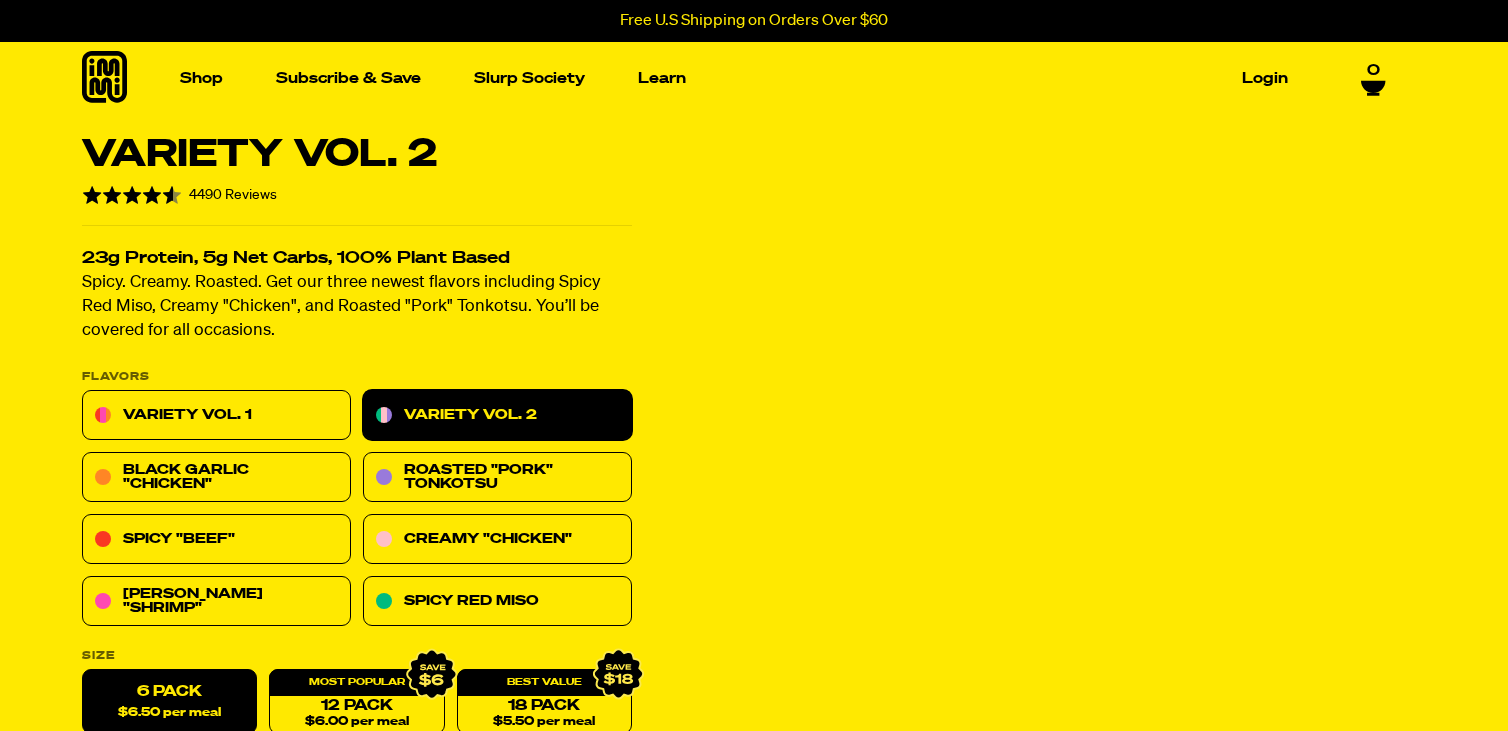 scroll, scrollTop: 0, scrollLeft: 0, axis: both 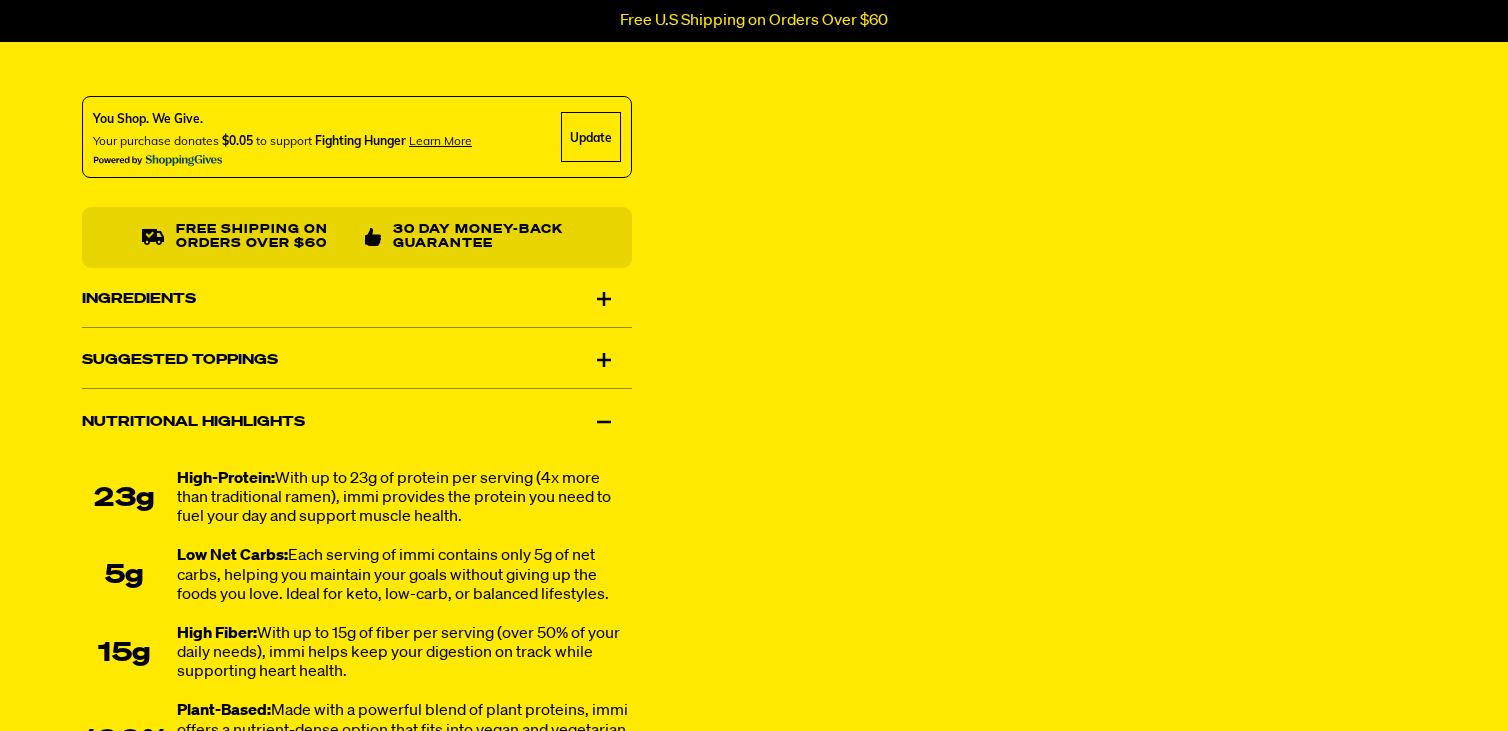 click on "Ingredients" at bounding box center (357, 299) 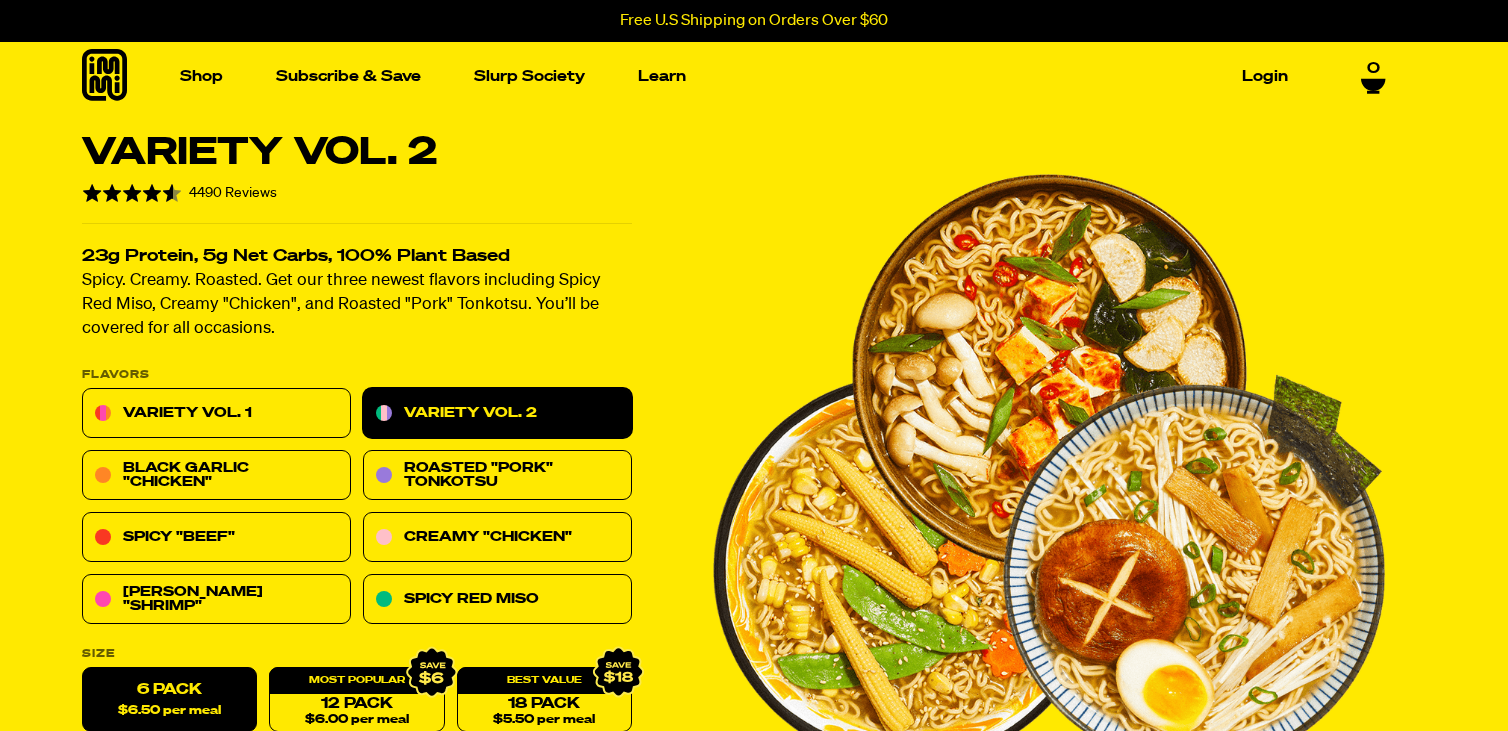 scroll, scrollTop: 0, scrollLeft: 0, axis: both 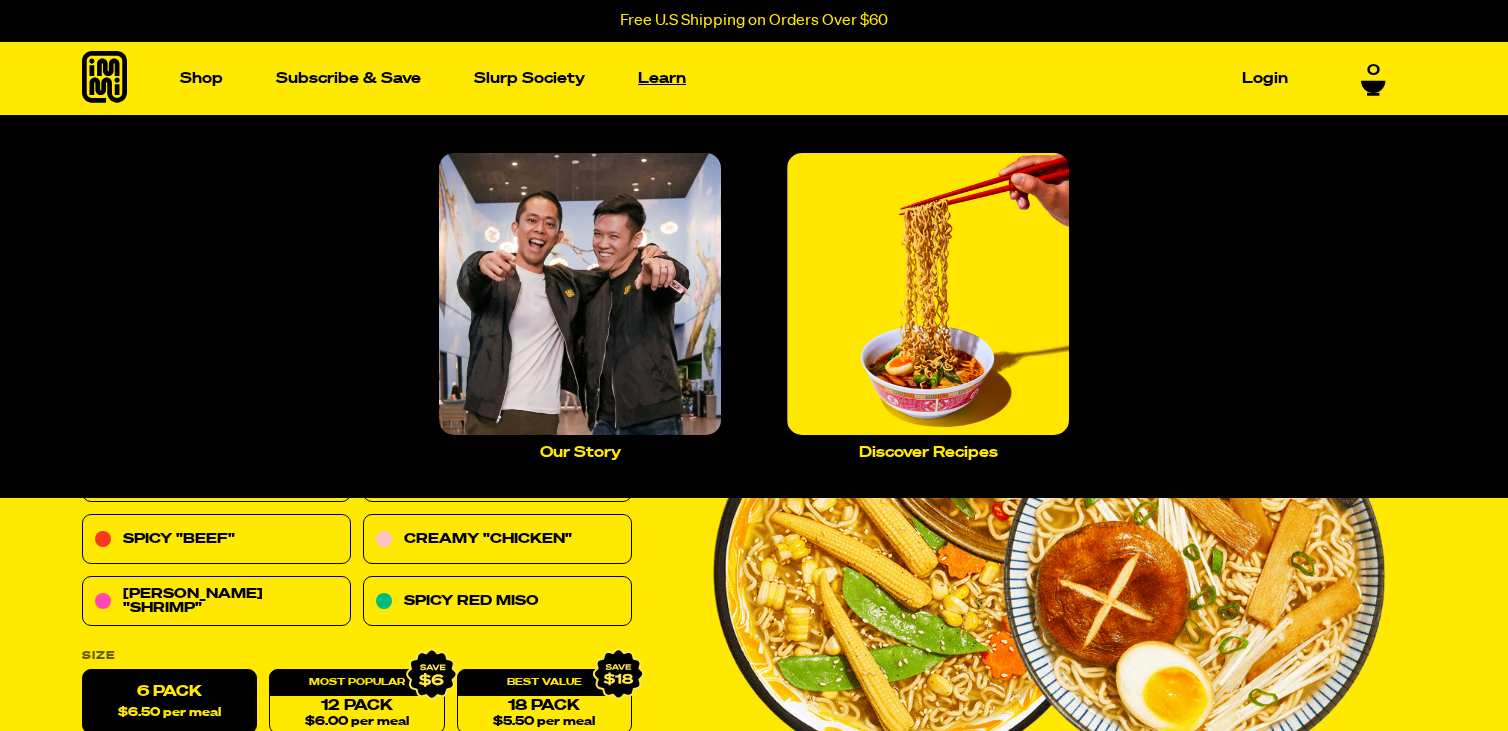 click on "Learn" at bounding box center [662, 78] 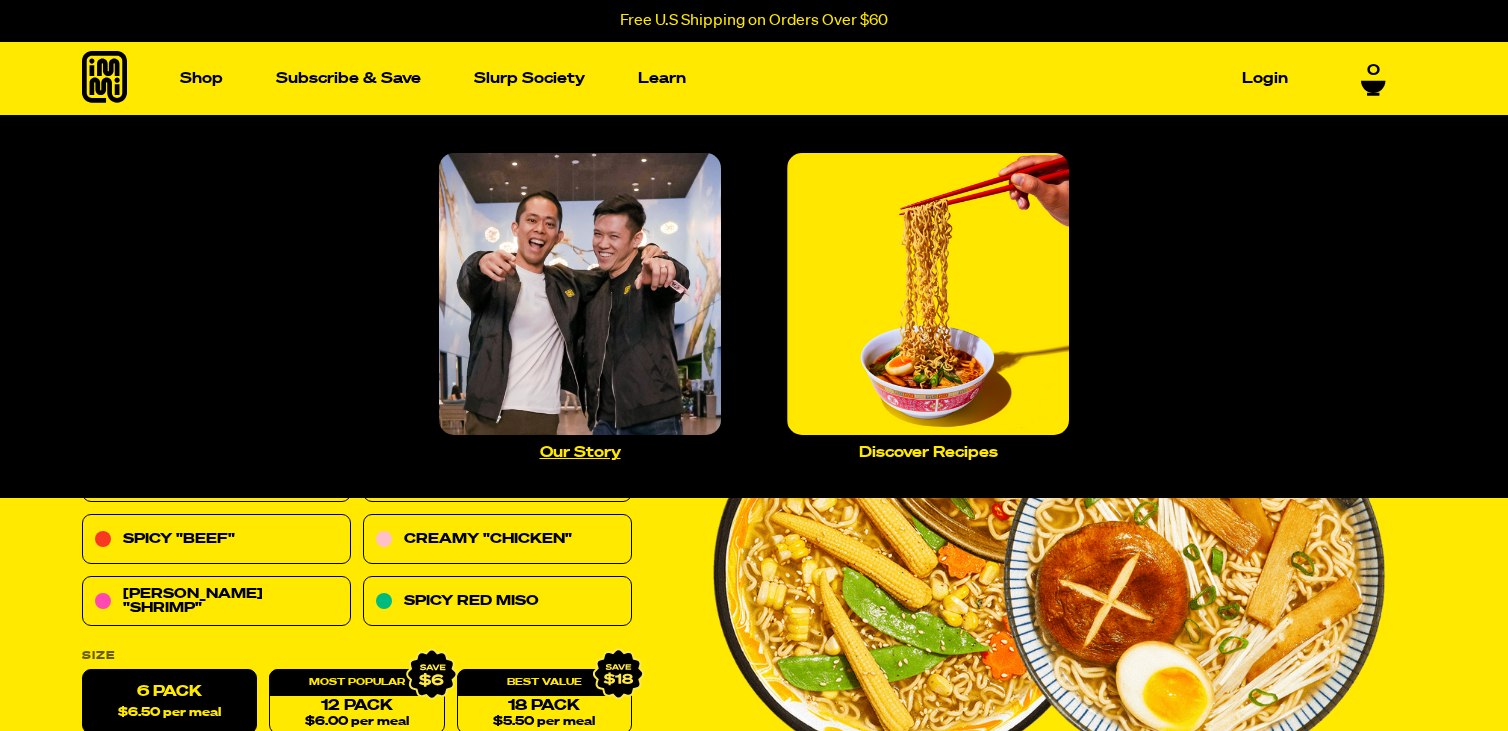 click on "Our Story" at bounding box center (580, 452) 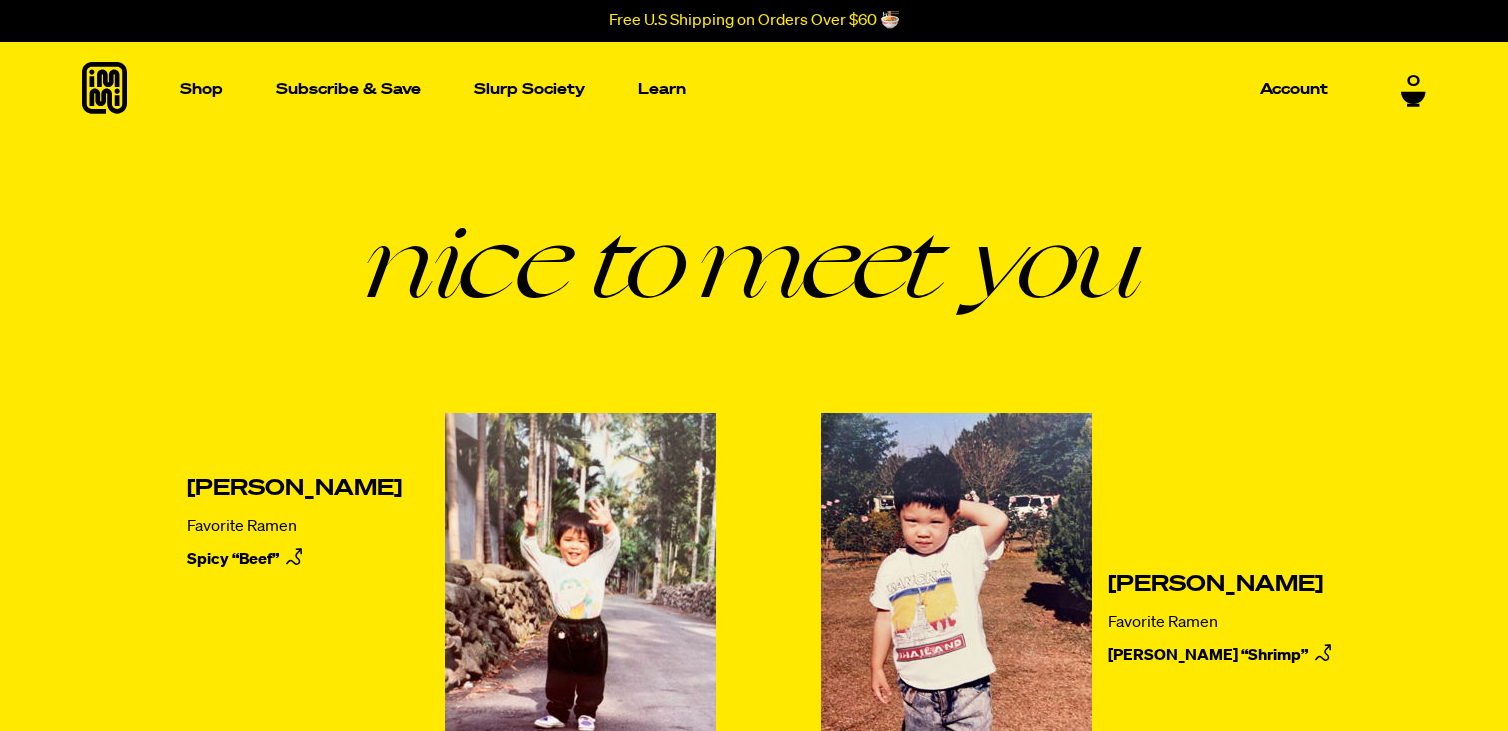 scroll, scrollTop: 0, scrollLeft: 0, axis: both 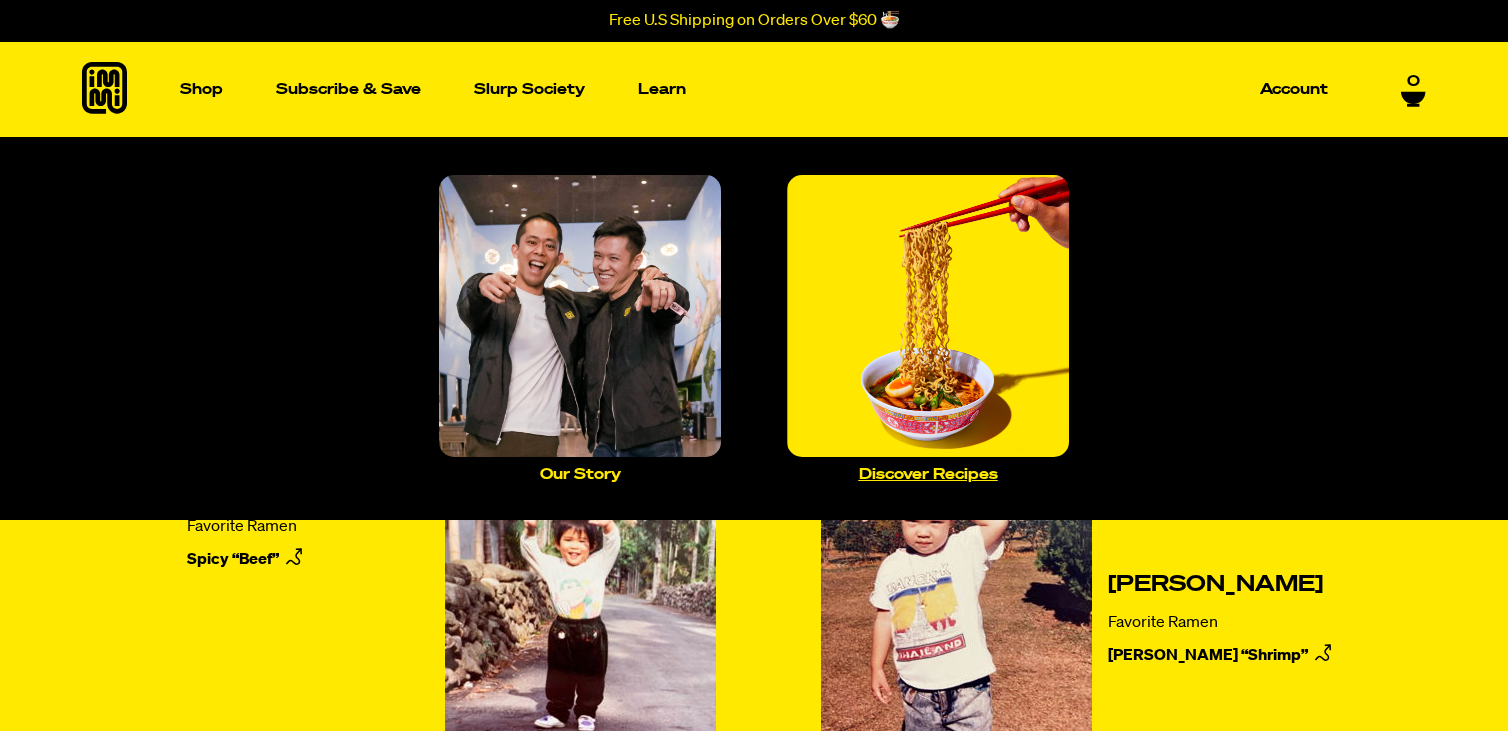 click at bounding box center (928, 316) 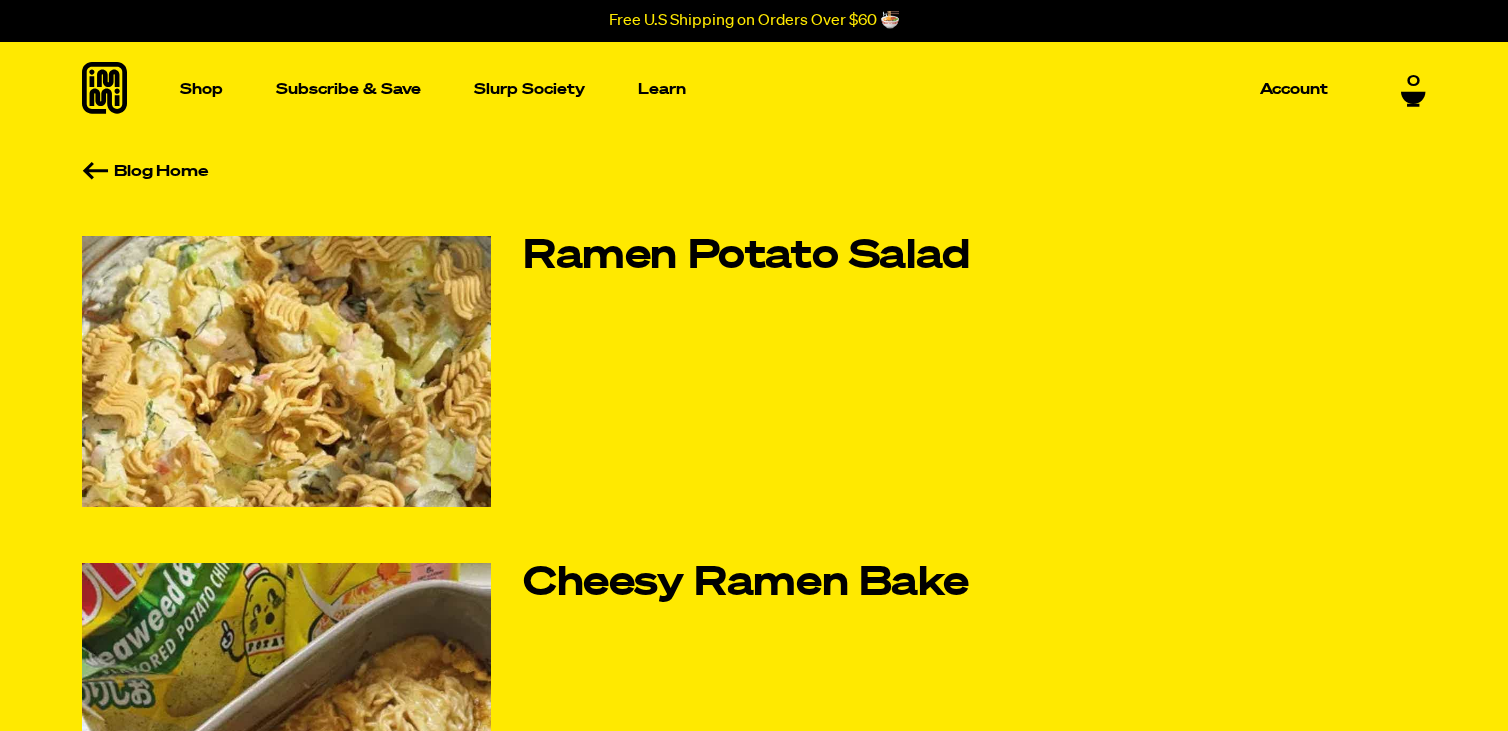 scroll, scrollTop: 0, scrollLeft: 0, axis: both 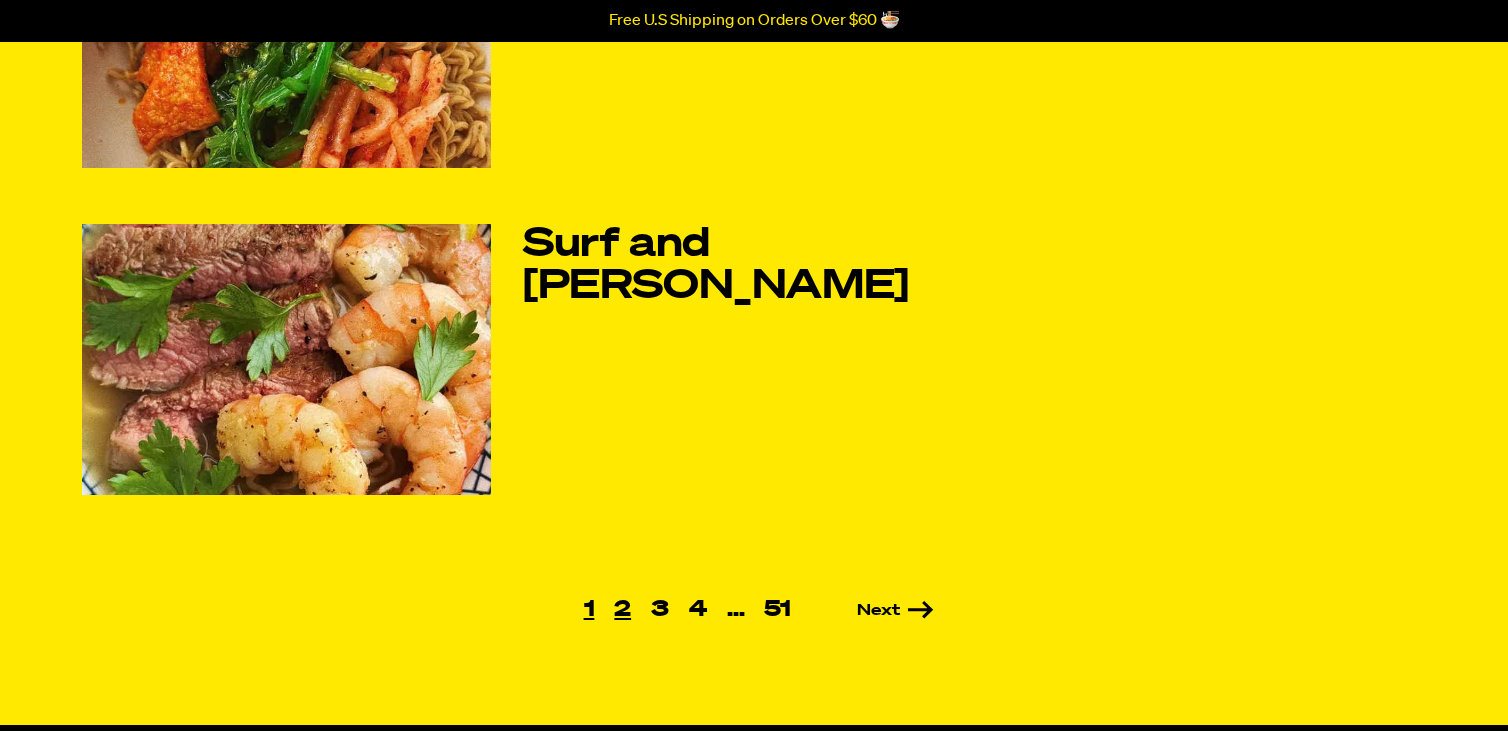 click on "2" at bounding box center [622, 610] 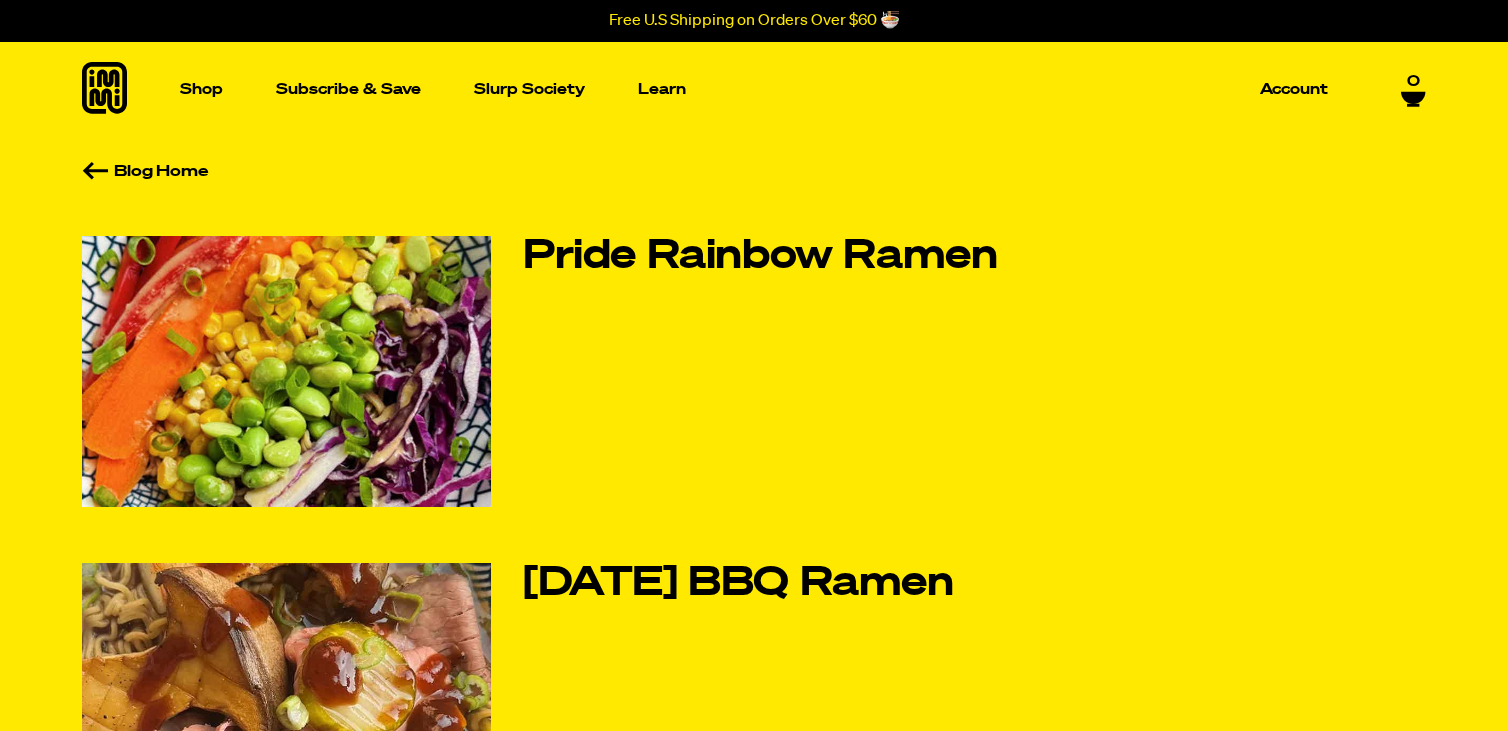 scroll, scrollTop: 0, scrollLeft: 0, axis: both 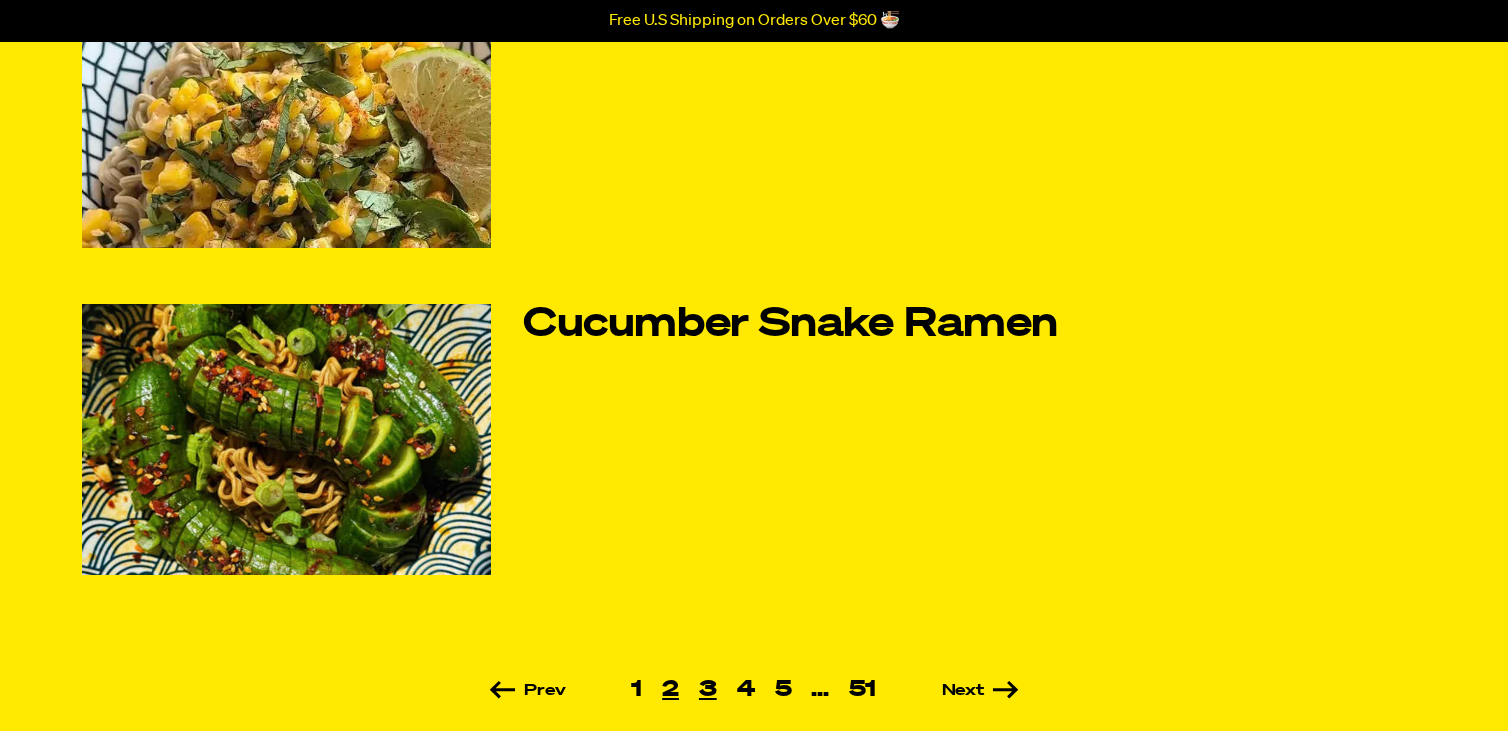 click on "3" at bounding box center (708, 690) 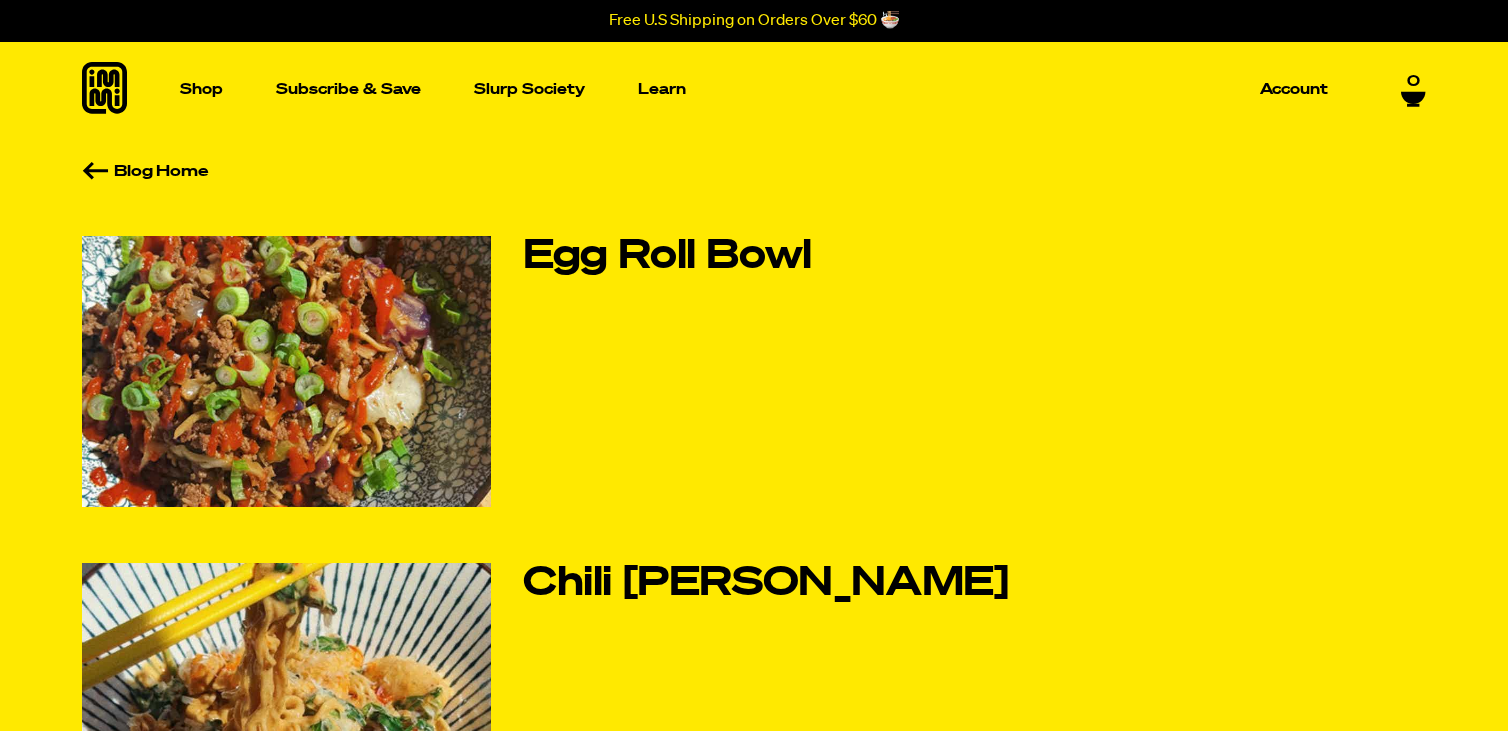 scroll, scrollTop: 0, scrollLeft: 0, axis: both 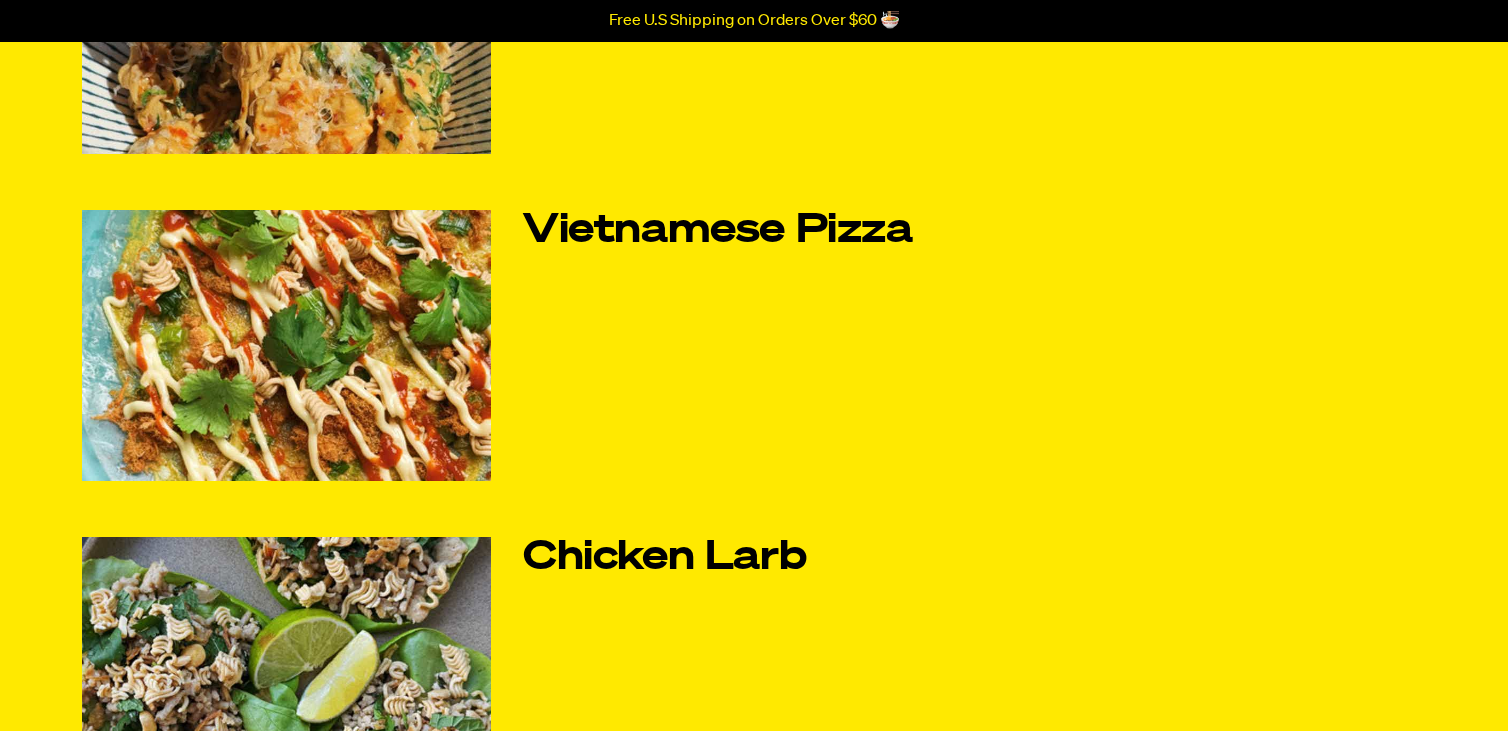 click at bounding box center (286, 672) 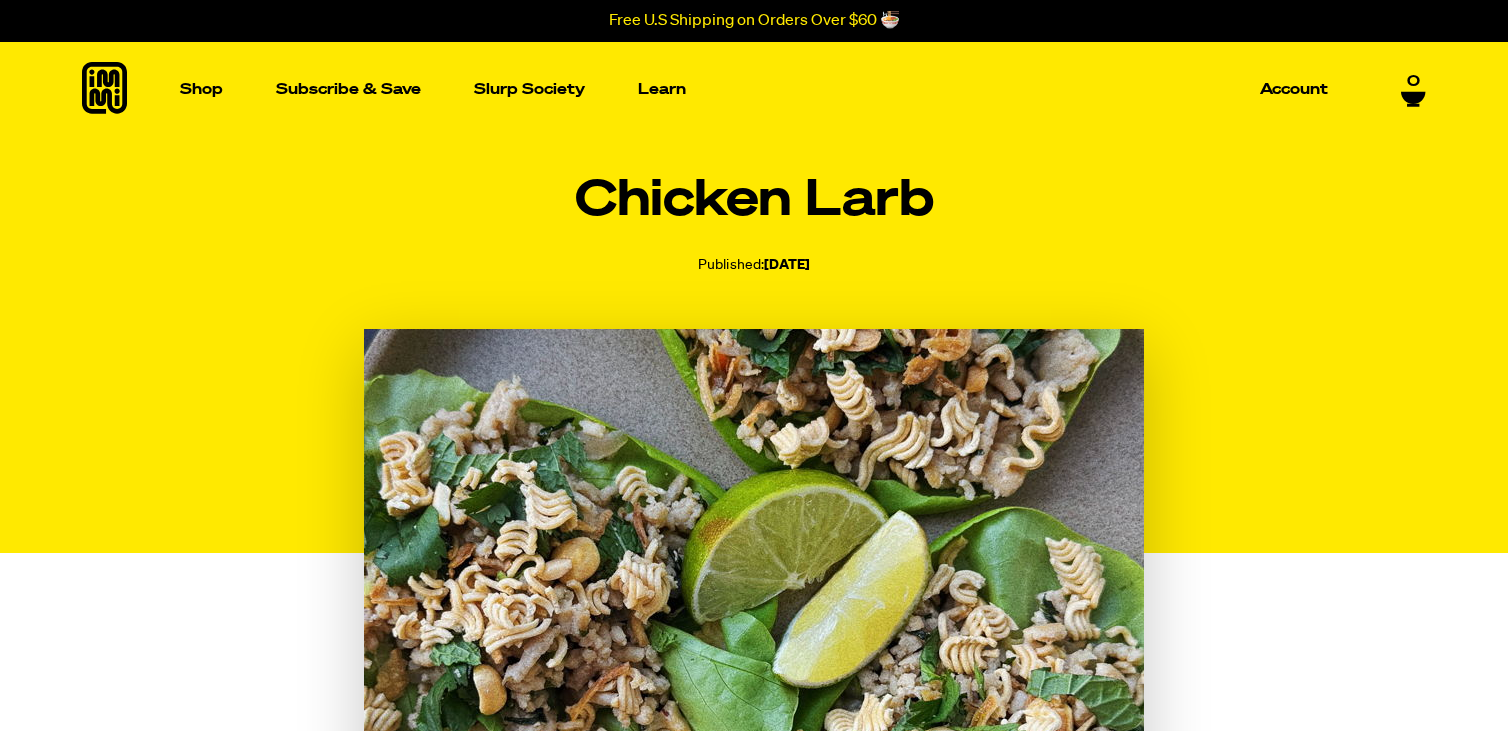 scroll, scrollTop: 0, scrollLeft: 0, axis: both 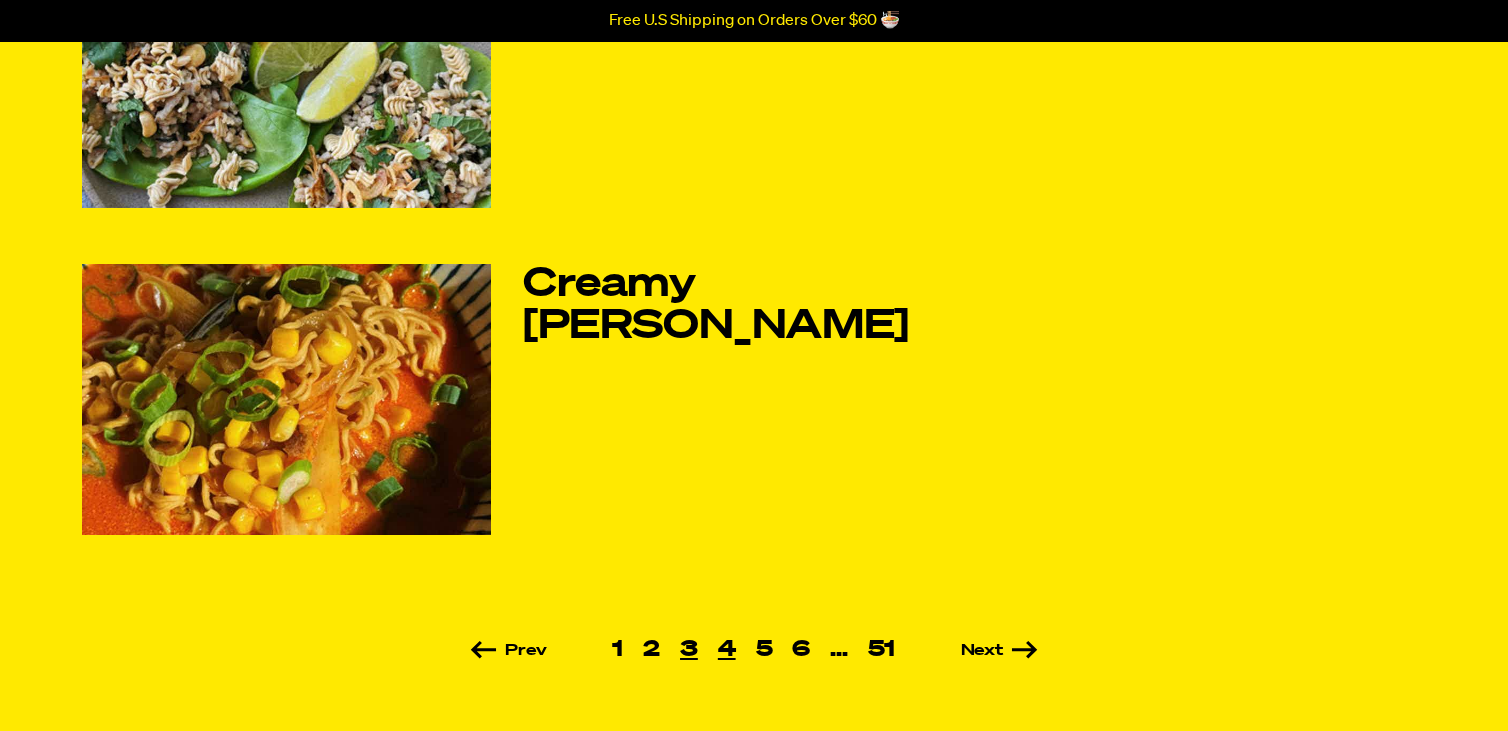 click on "4" at bounding box center [727, 650] 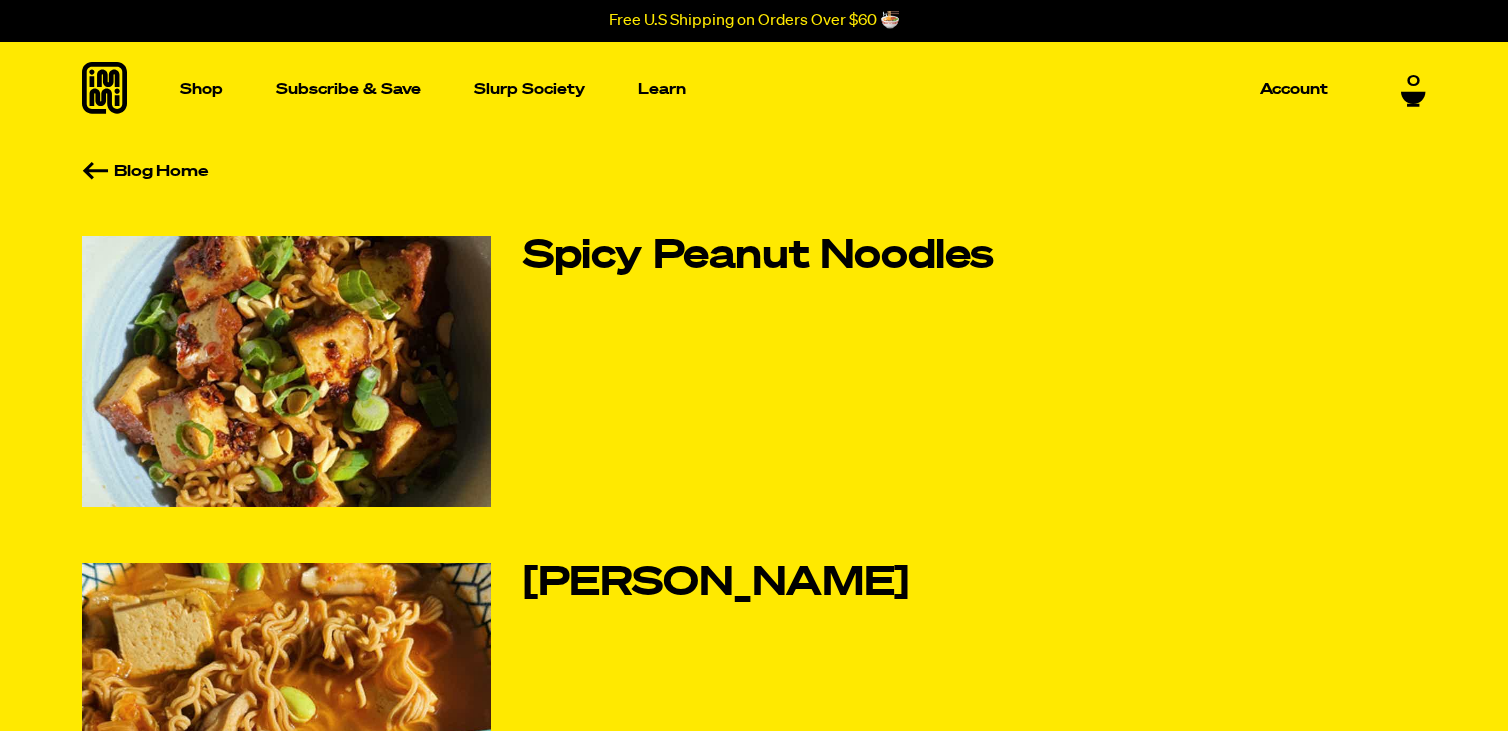 scroll, scrollTop: 0, scrollLeft: 0, axis: both 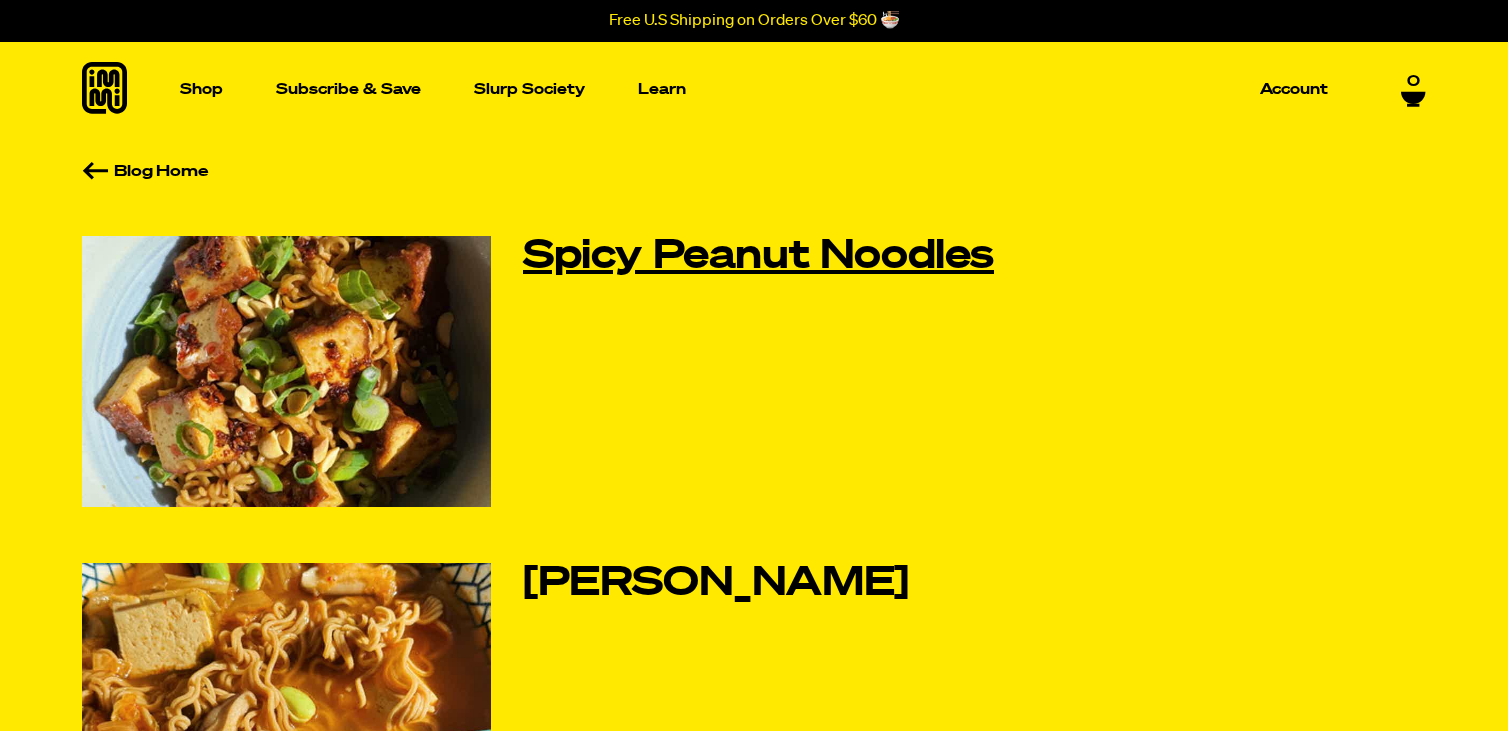 click on "Spicy Peanut Noodles" at bounding box center [799, 257] 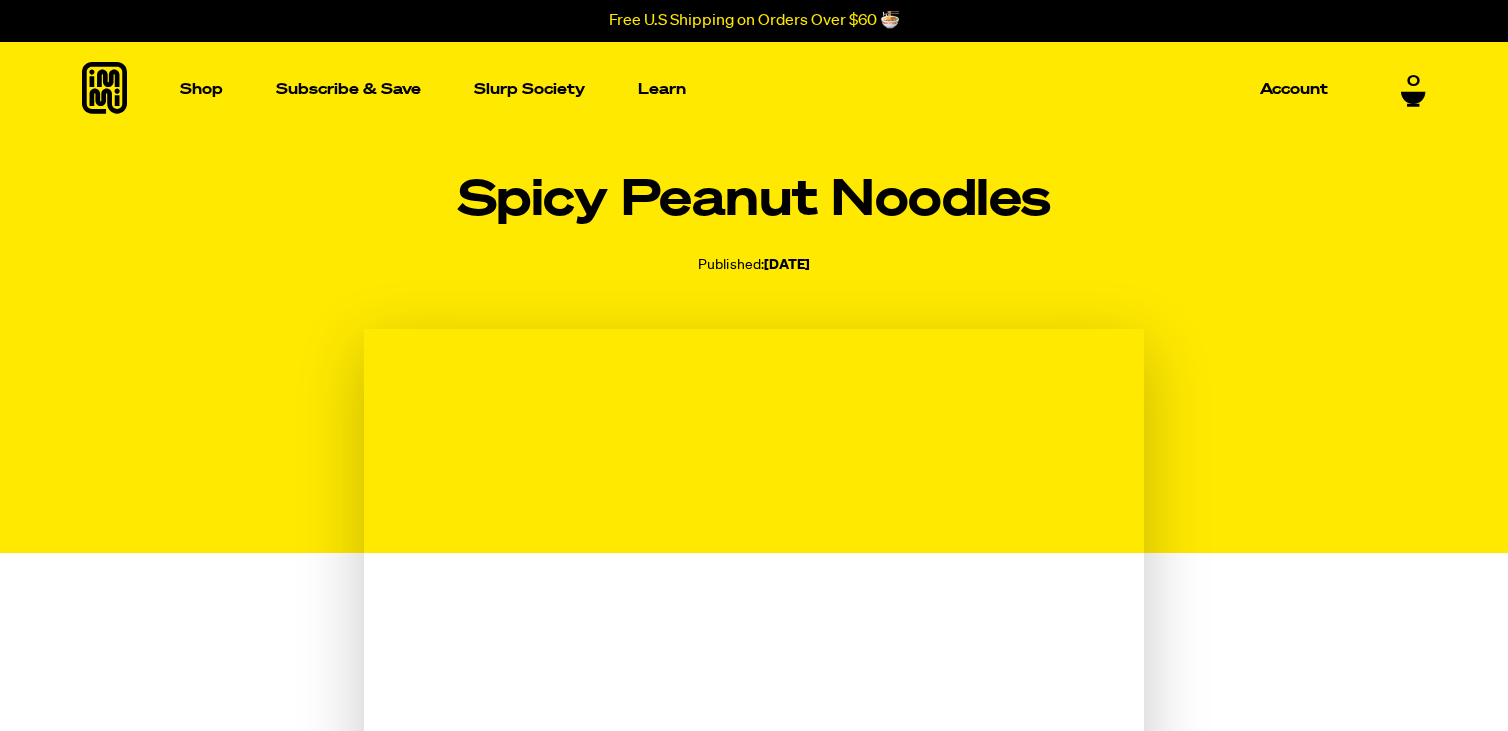 scroll, scrollTop: 0, scrollLeft: 0, axis: both 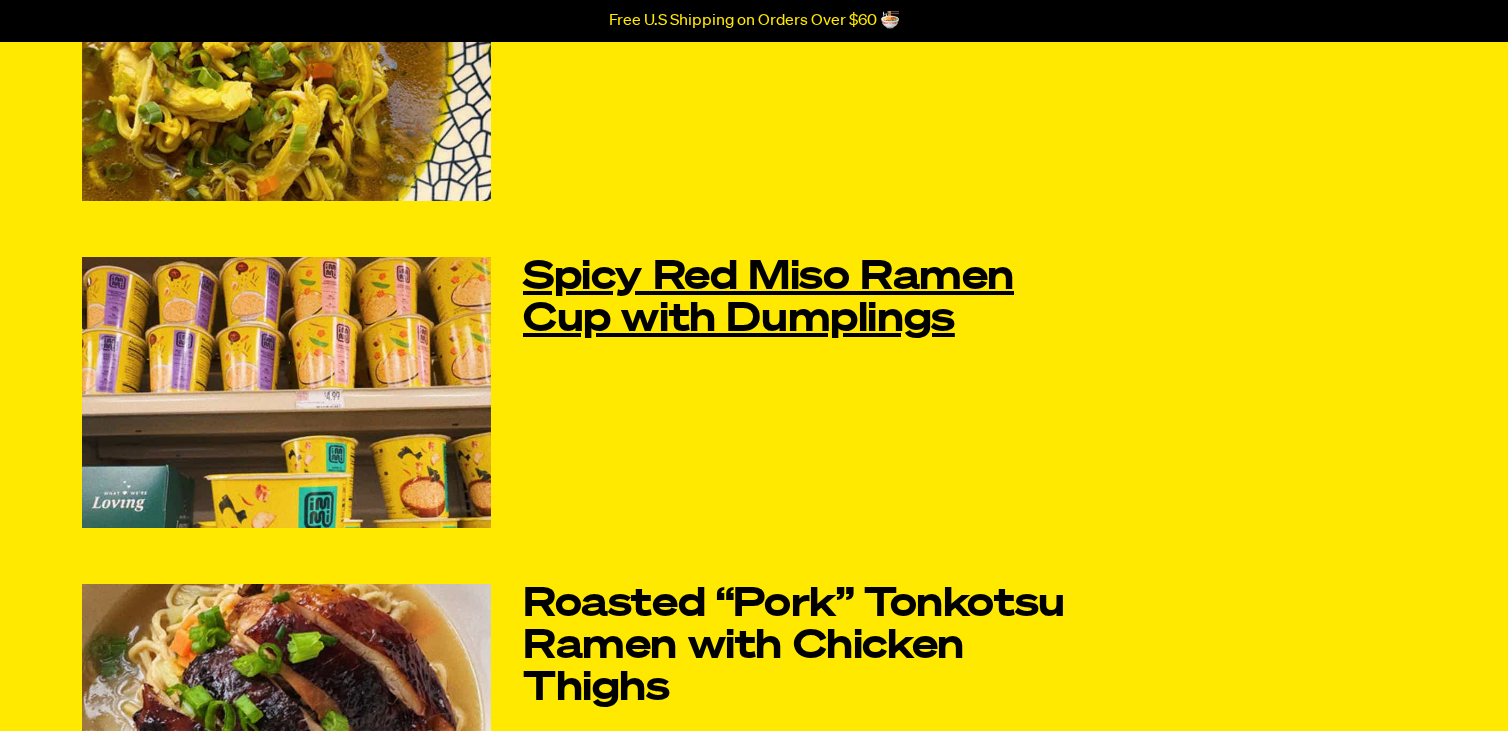 click on "Spicy Red Miso Ramen Cup with Dumplings" at bounding box center (799, 299) 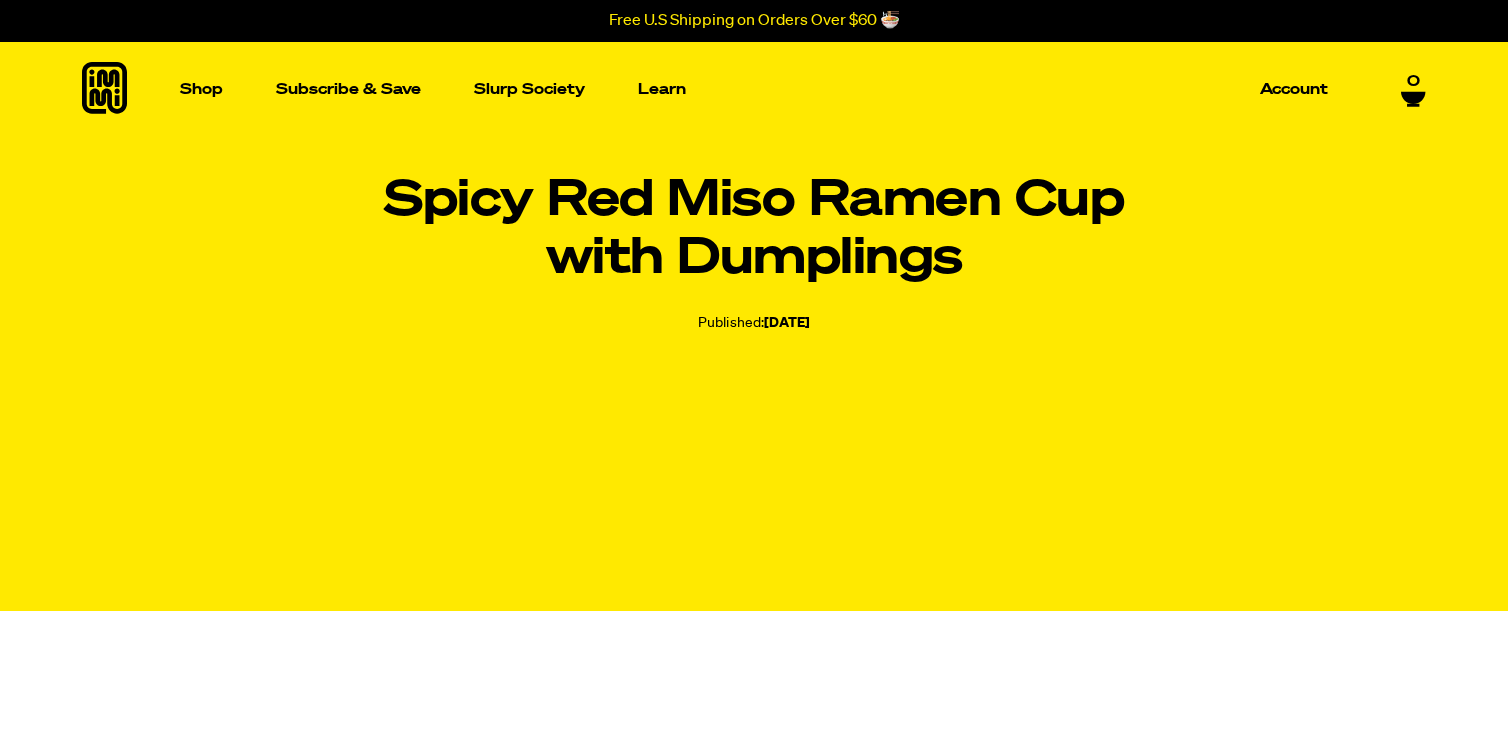 scroll, scrollTop: 0, scrollLeft: 0, axis: both 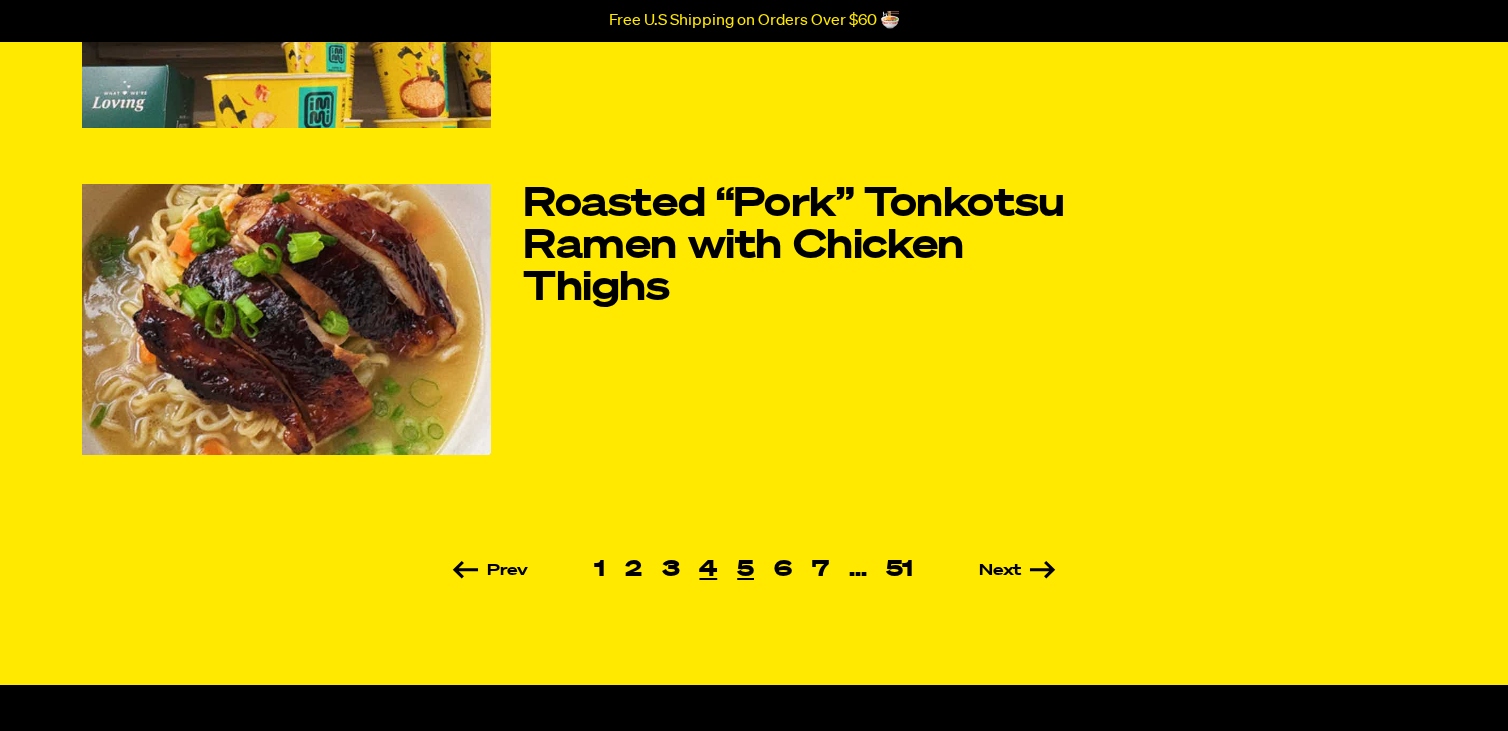 click on "5" at bounding box center (745, 570) 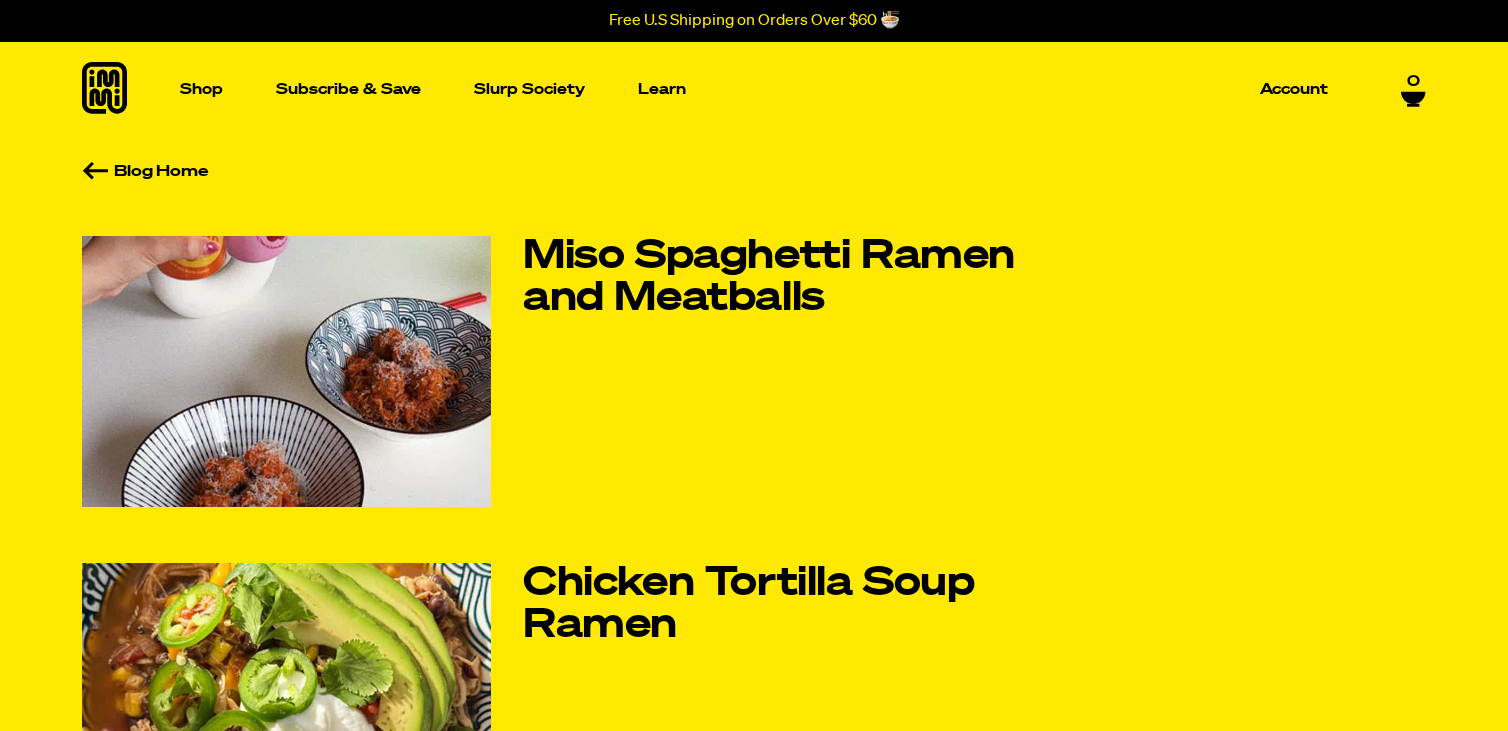 scroll, scrollTop: 0, scrollLeft: 0, axis: both 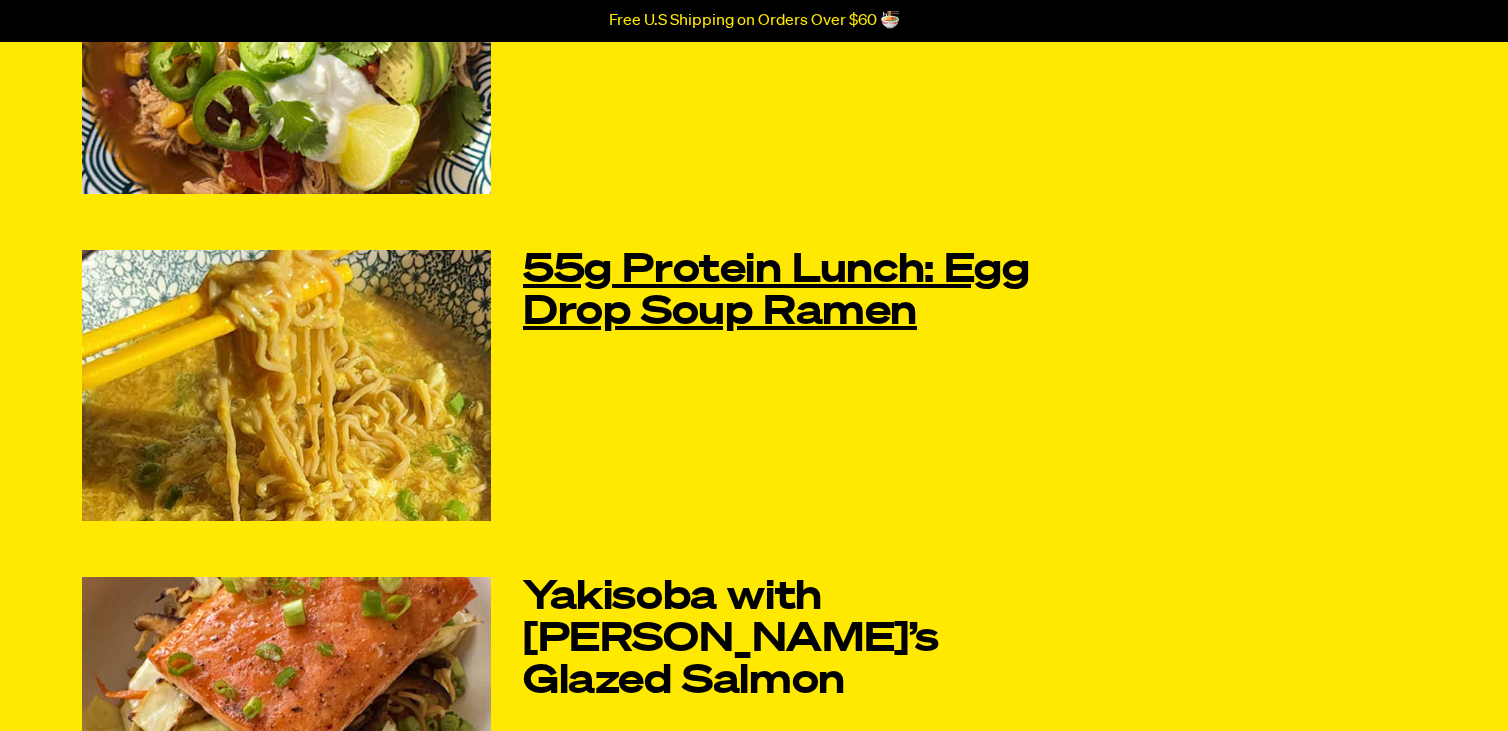 click on "55g Protein Lunch: Egg Drop Soup Ramen" at bounding box center [799, 292] 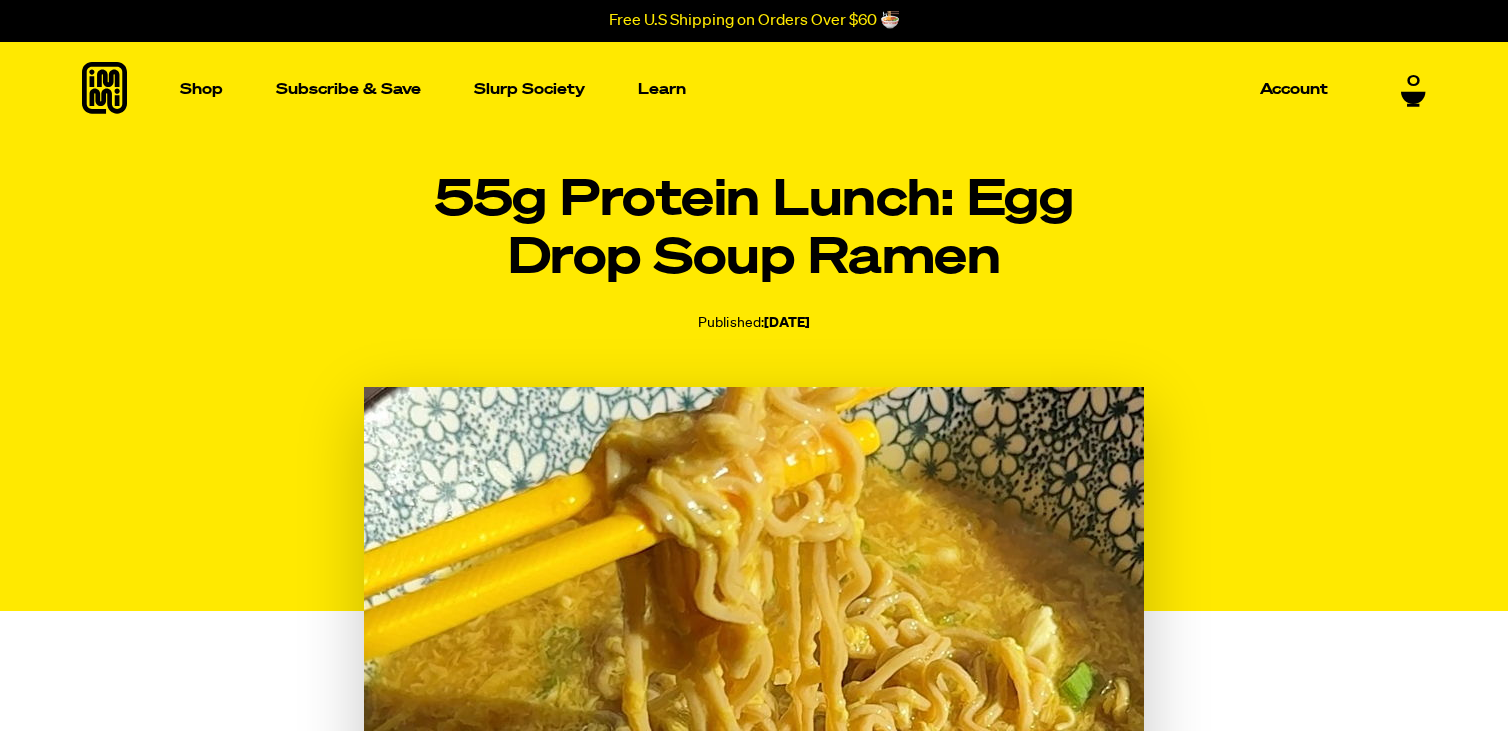 scroll, scrollTop: 0, scrollLeft: 0, axis: both 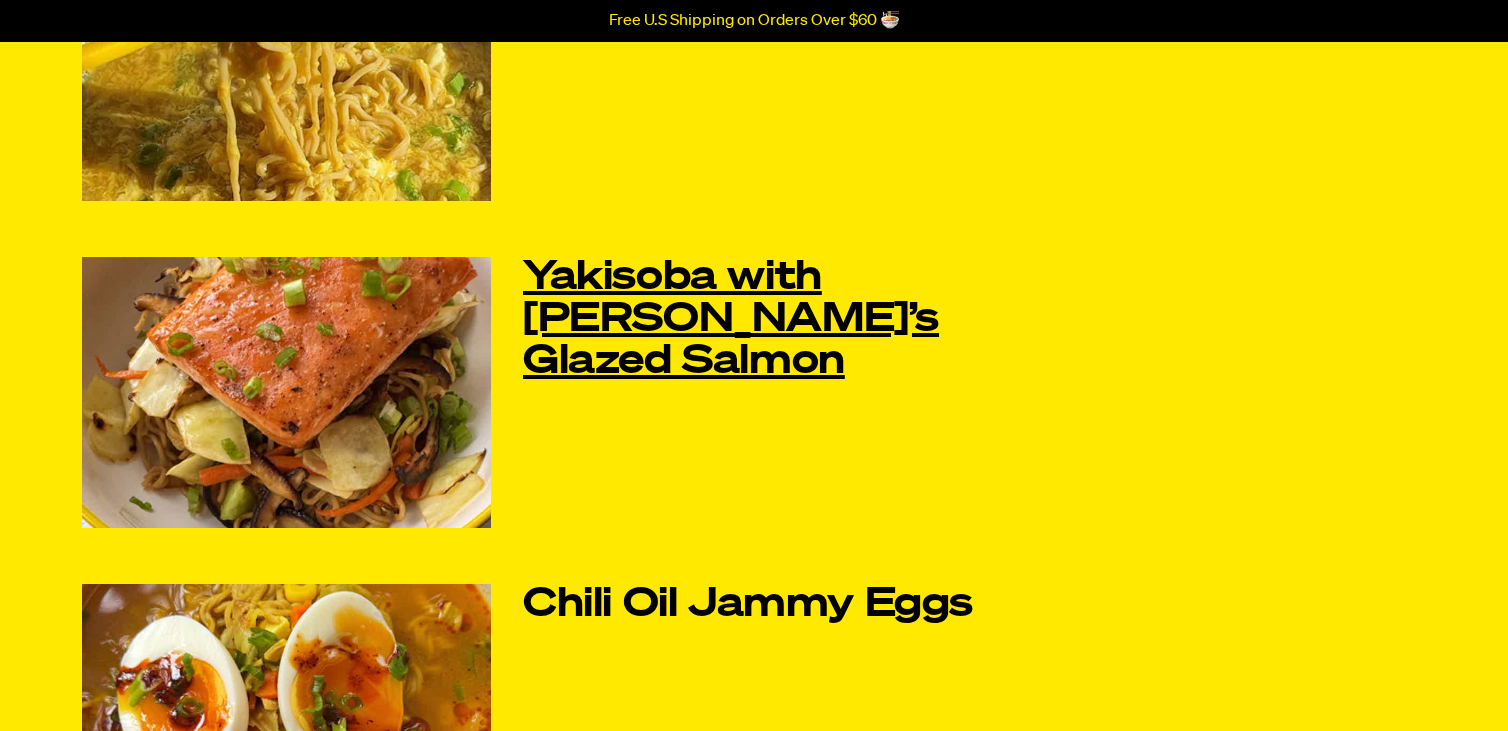 click on "Yakisoba with [PERSON_NAME]’s Glazed Salmon" at bounding box center (799, 320) 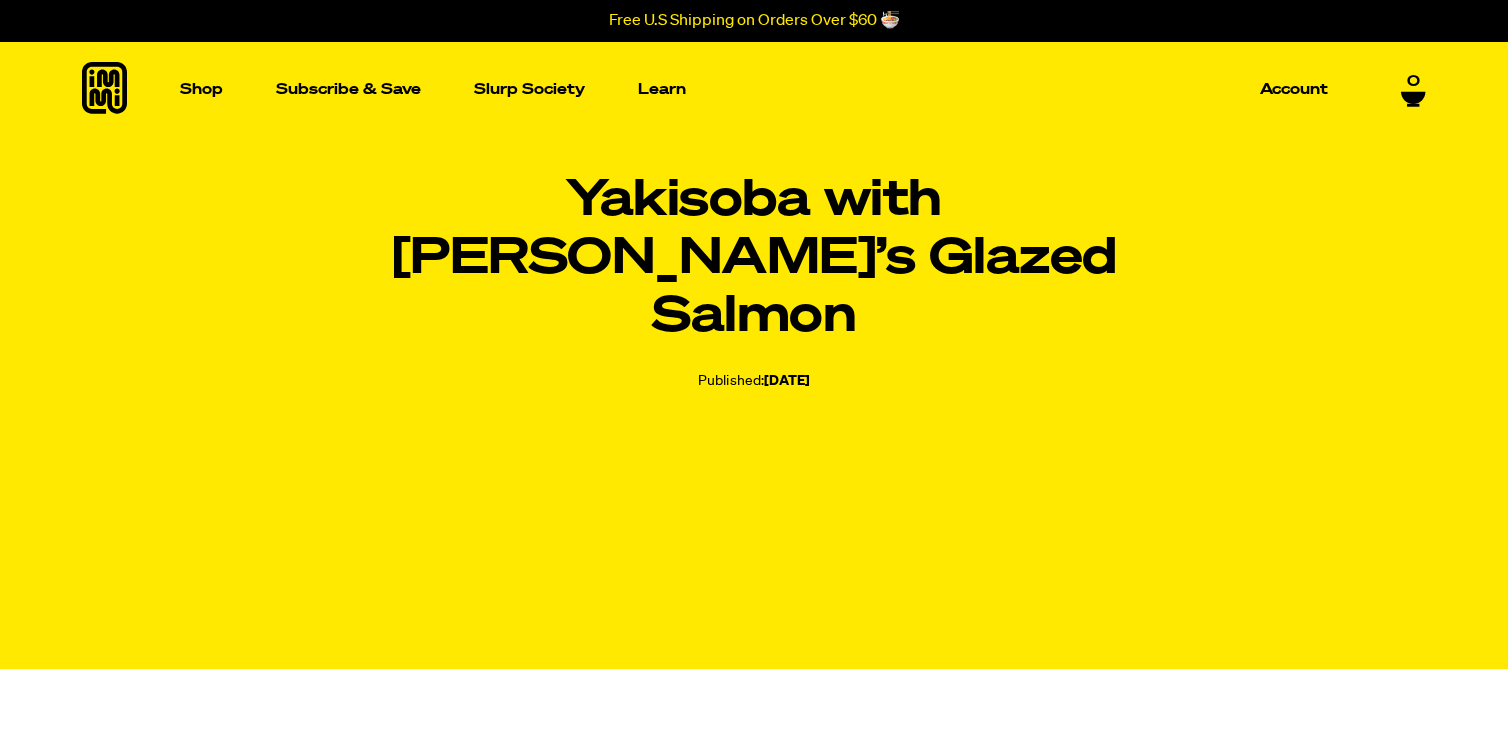 scroll, scrollTop: 0, scrollLeft: 0, axis: both 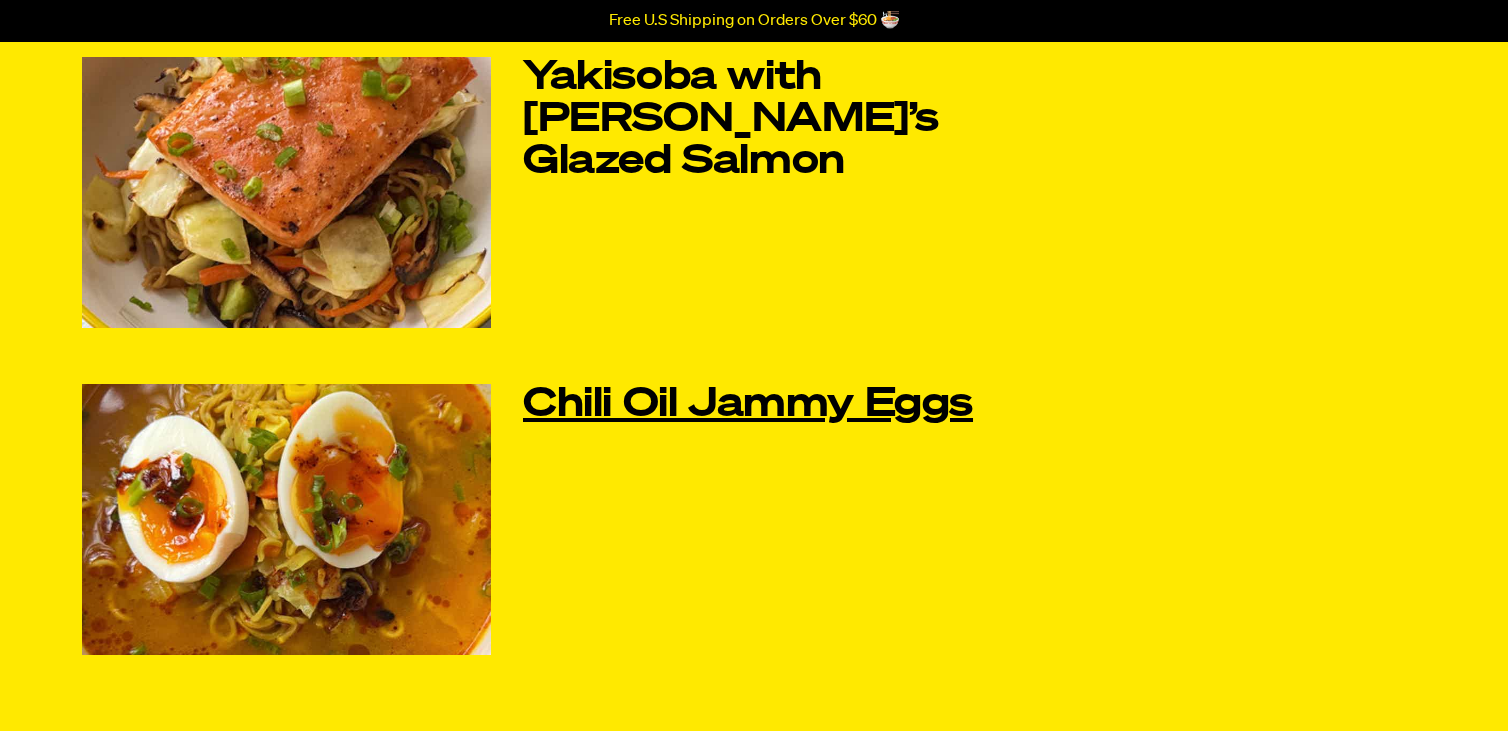 click on "Chili Oil Jammy Eggs" at bounding box center (799, 405) 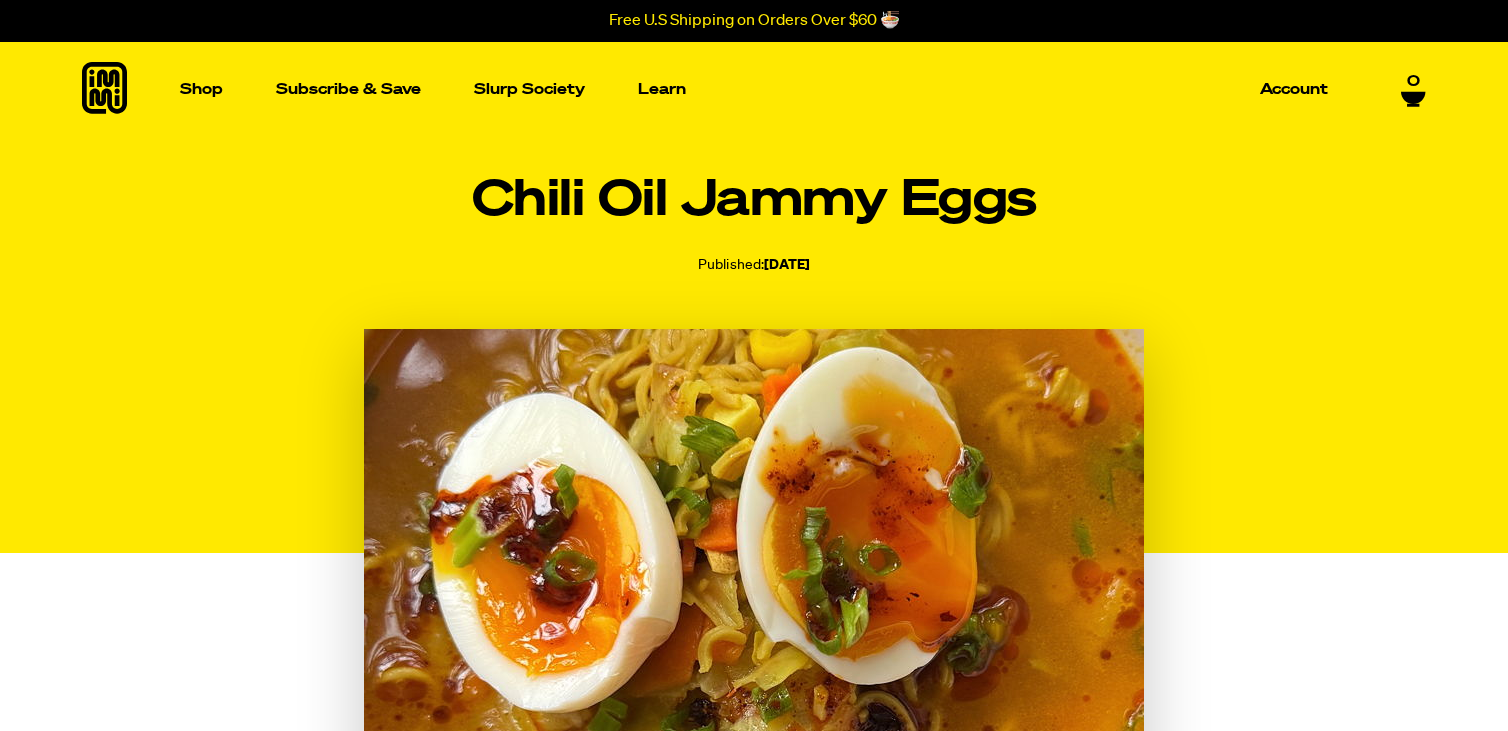 scroll, scrollTop: 0, scrollLeft: 0, axis: both 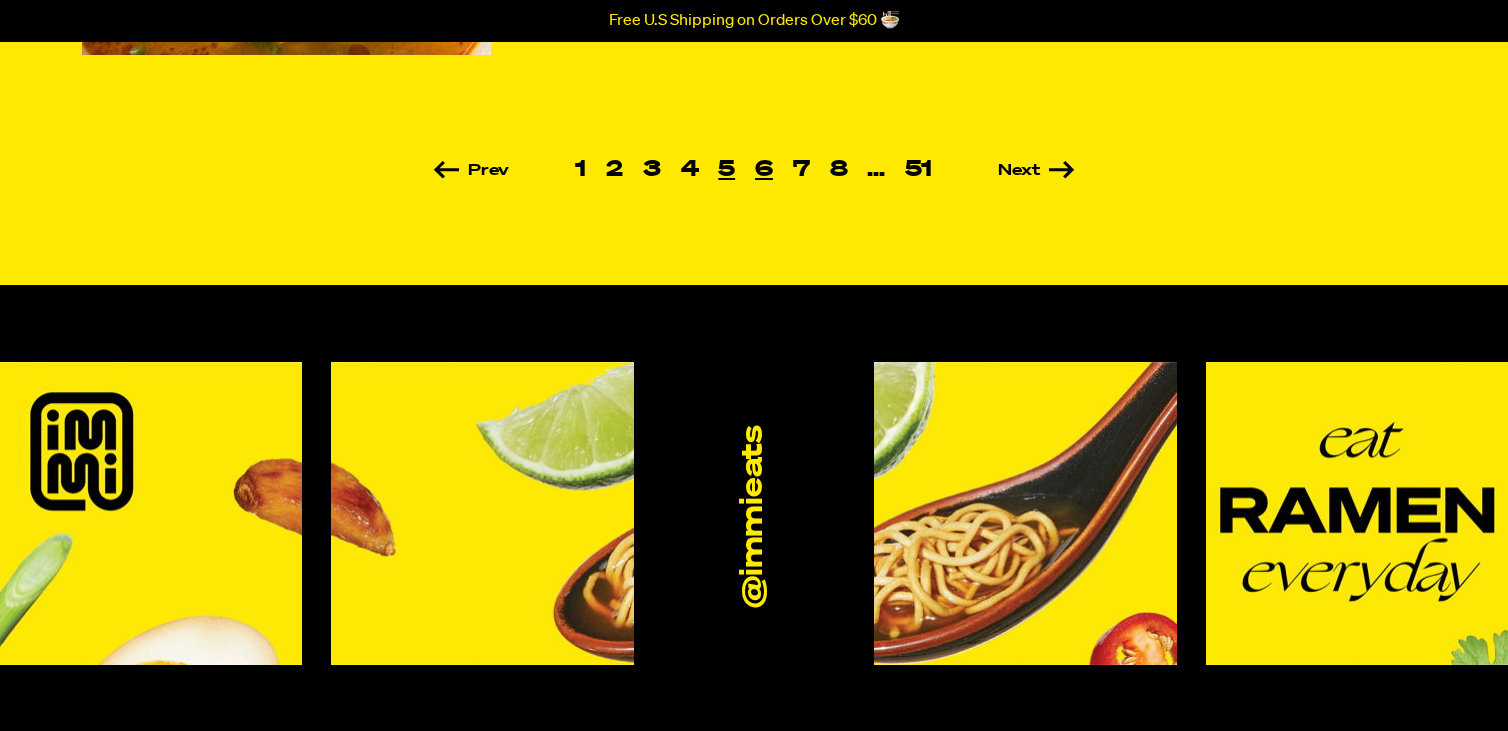 click on "6" at bounding box center (764, 170) 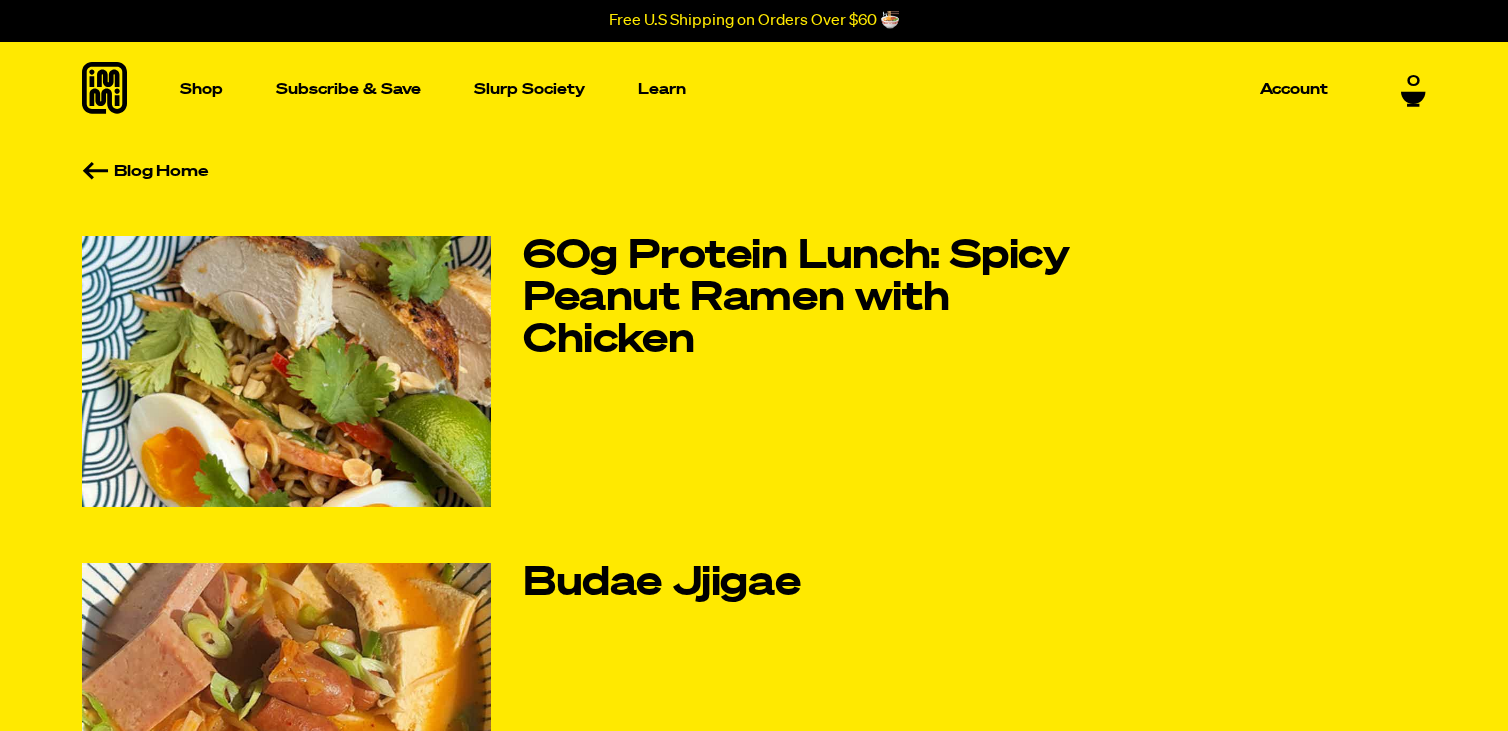 scroll, scrollTop: 0, scrollLeft: 0, axis: both 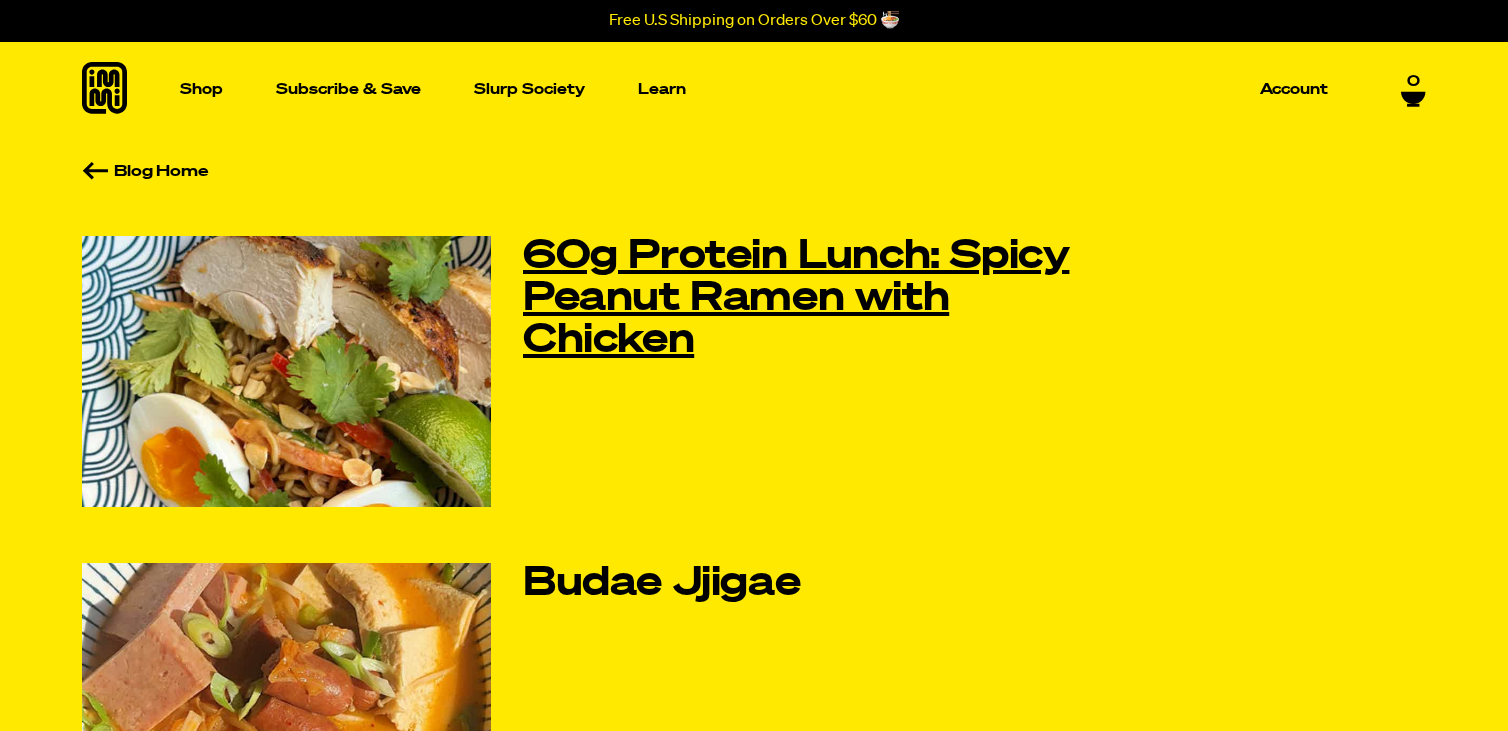 click on "60g Protein Lunch: Spicy Peanut Ramen with Chicken" at bounding box center [799, 299] 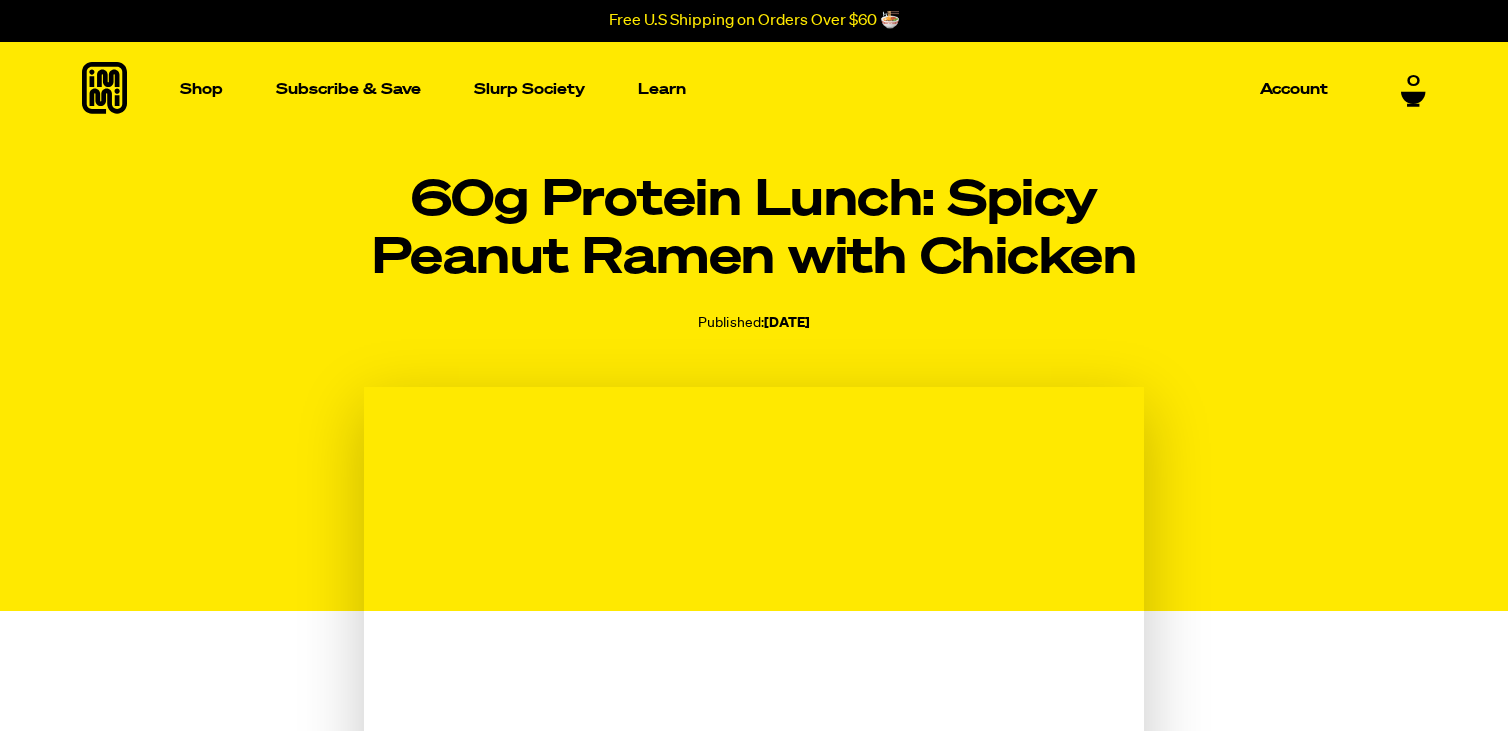 scroll, scrollTop: 0, scrollLeft: 0, axis: both 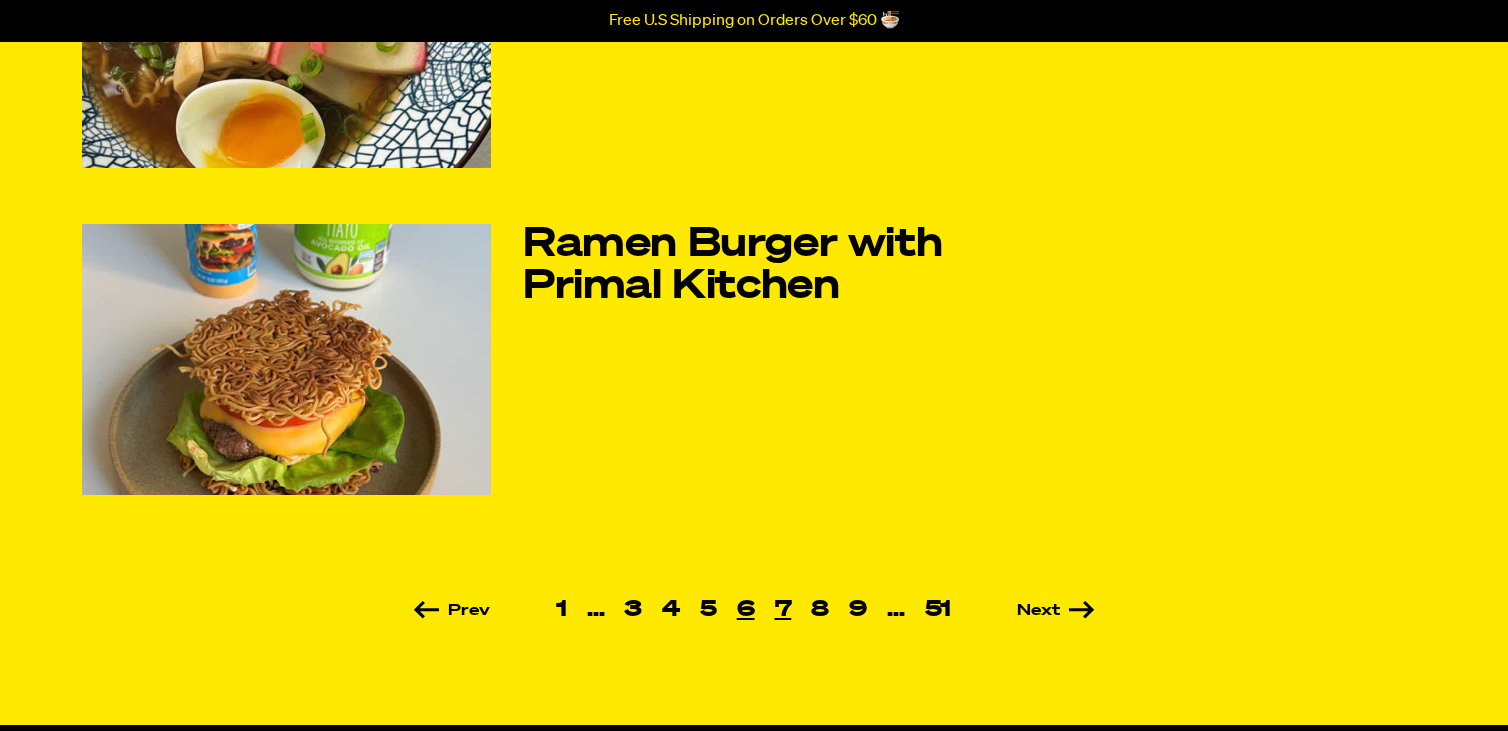click on "7" at bounding box center [783, 610] 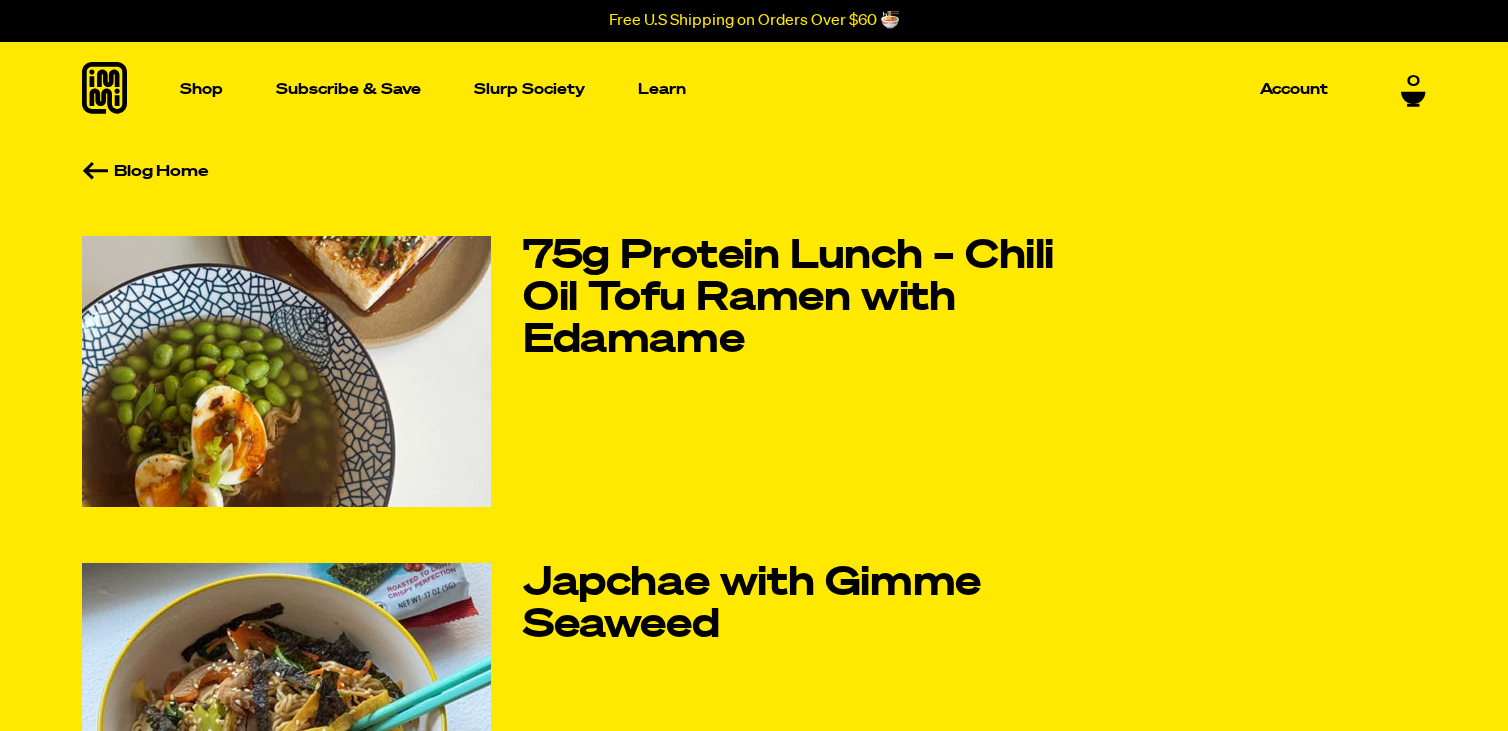 scroll, scrollTop: 0, scrollLeft: 0, axis: both 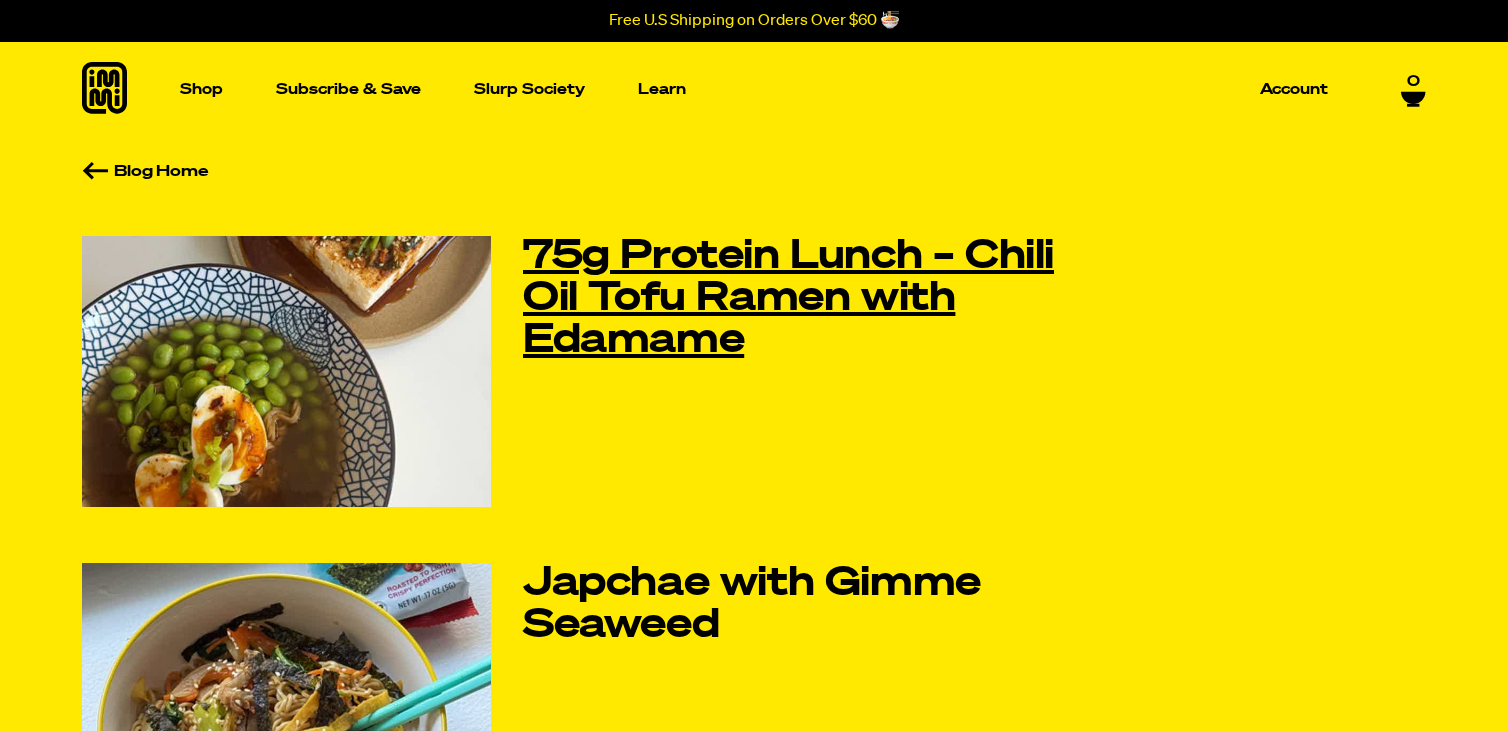 click on "75g Protein Lunch – Chili Oil Tofu Ramen with Edamame" at bounding box center (799, 299) 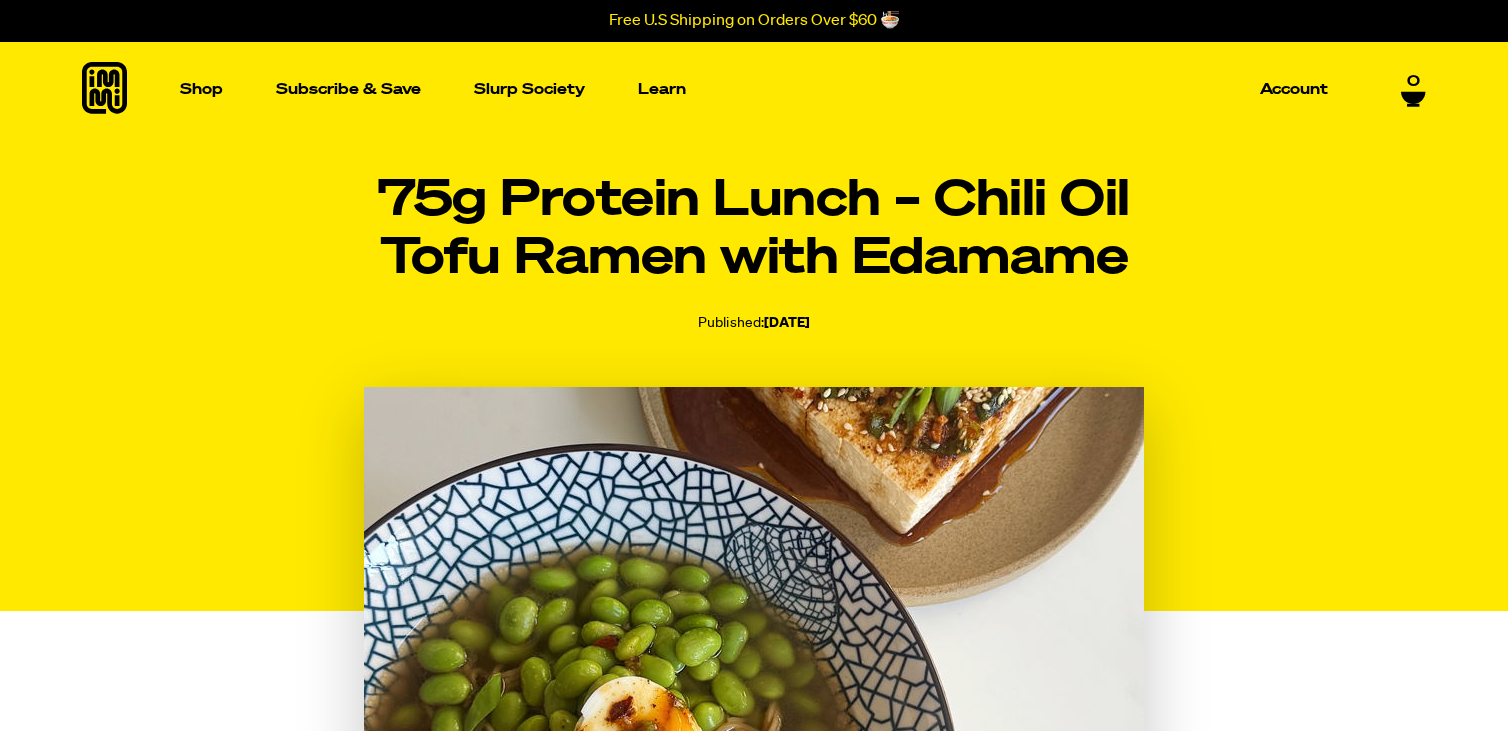 scroll, scrollTop: 0, scrollLeft: 0, axis: both 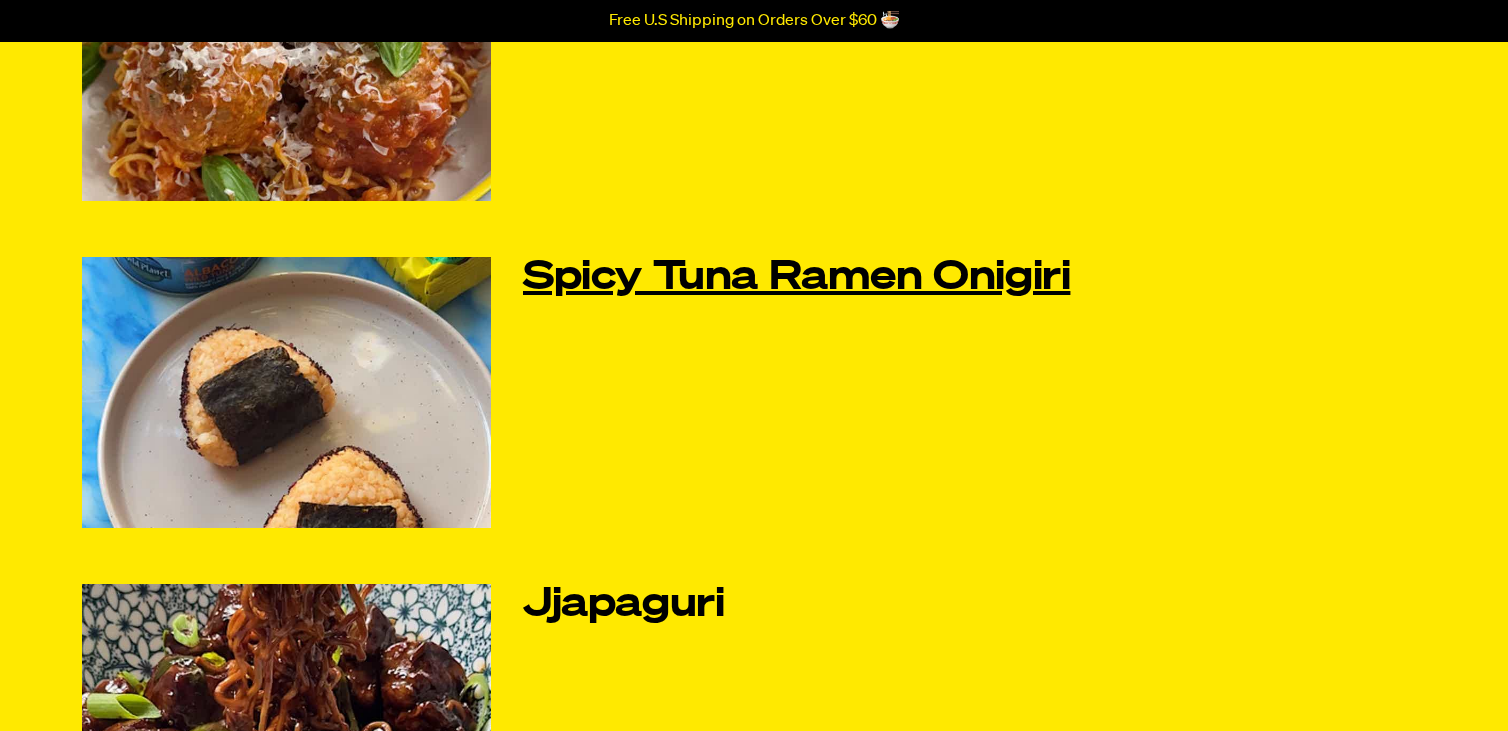 click on "Spicy Tuna Ramen Onigiri" at bounding box center (799, 278) 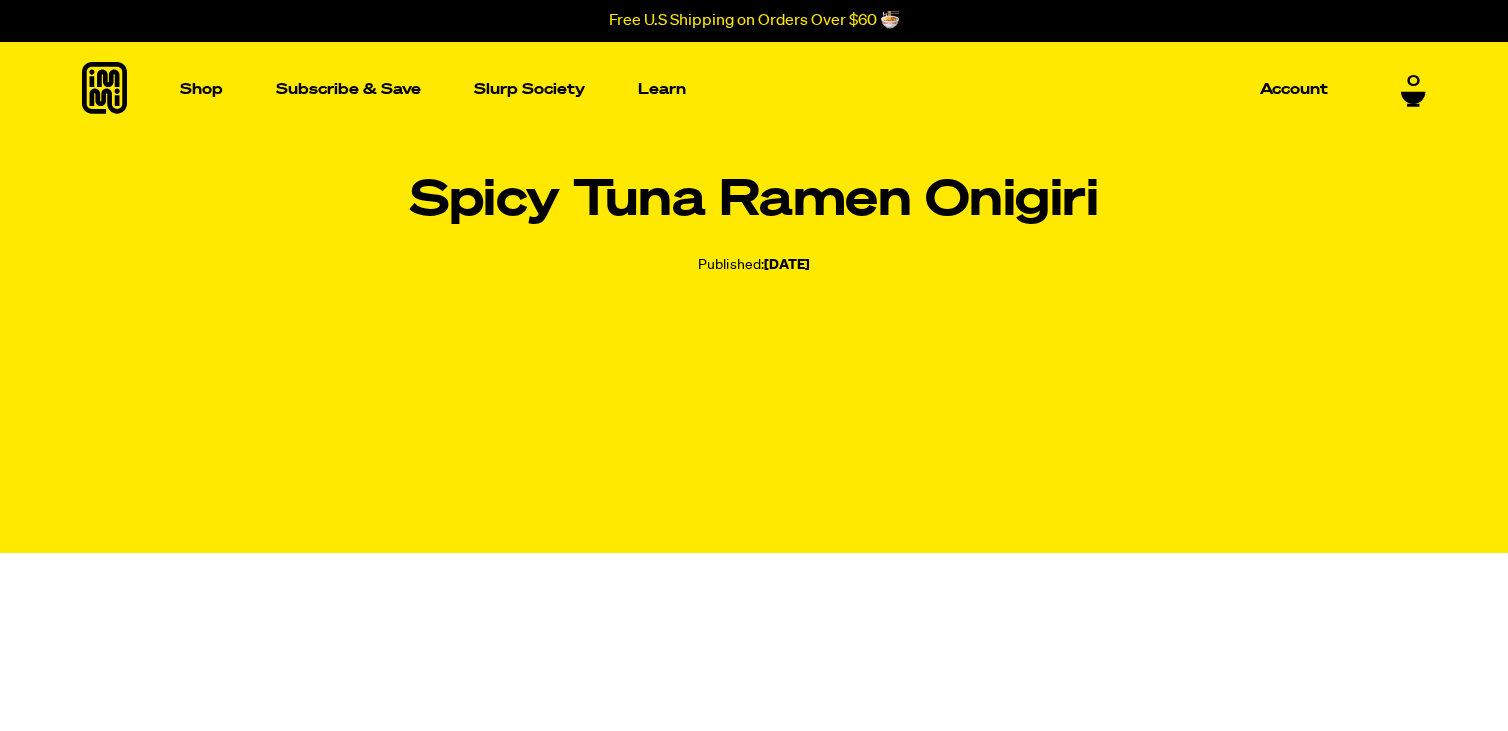 scroll, scrollTop: 0, scrollLeft: 0, axis: both 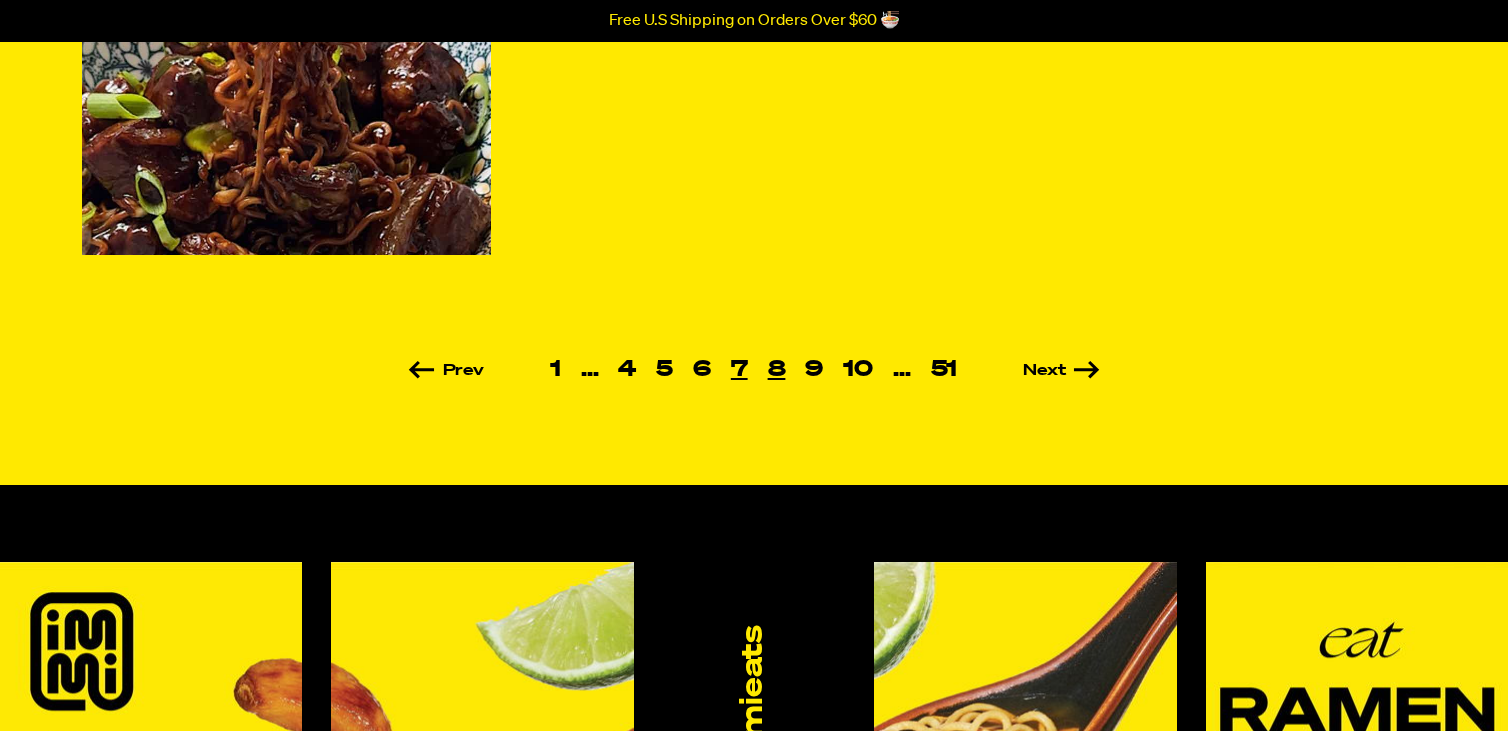 click on "8" at bounding box center [777, 370] 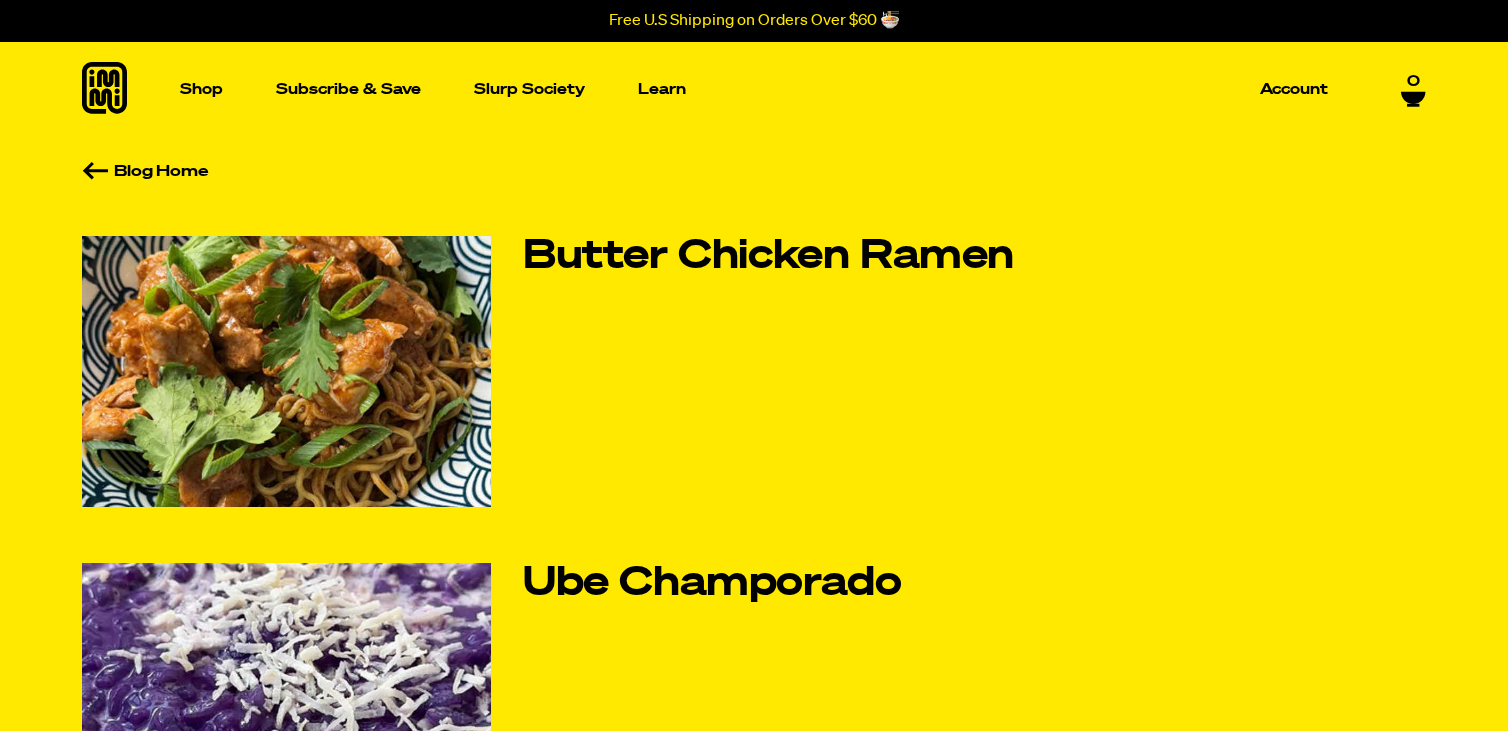 scroll, scrollTop: 0, scrollLeft: 0, axis: both 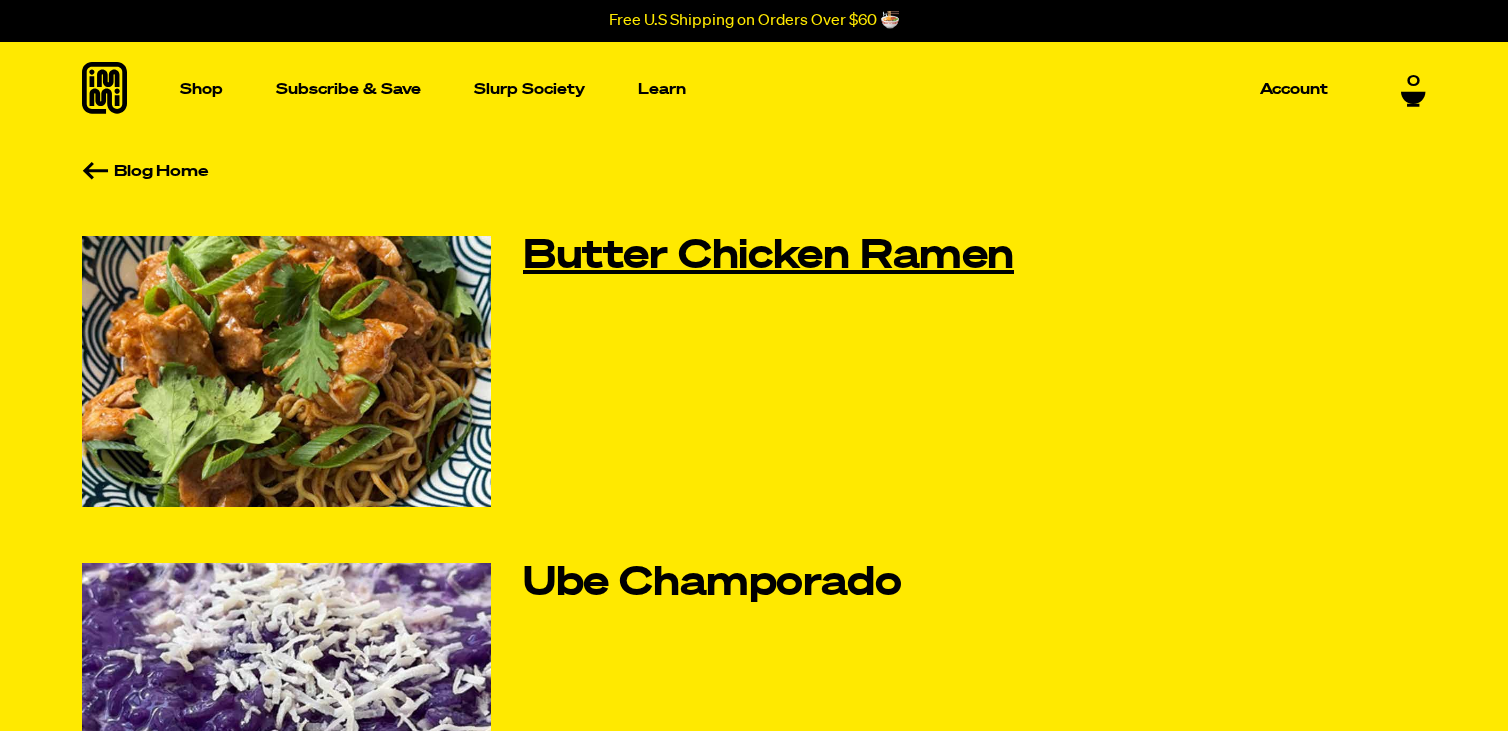 click on "Butter Chicken Ramen" at bounding box center (799, 257) 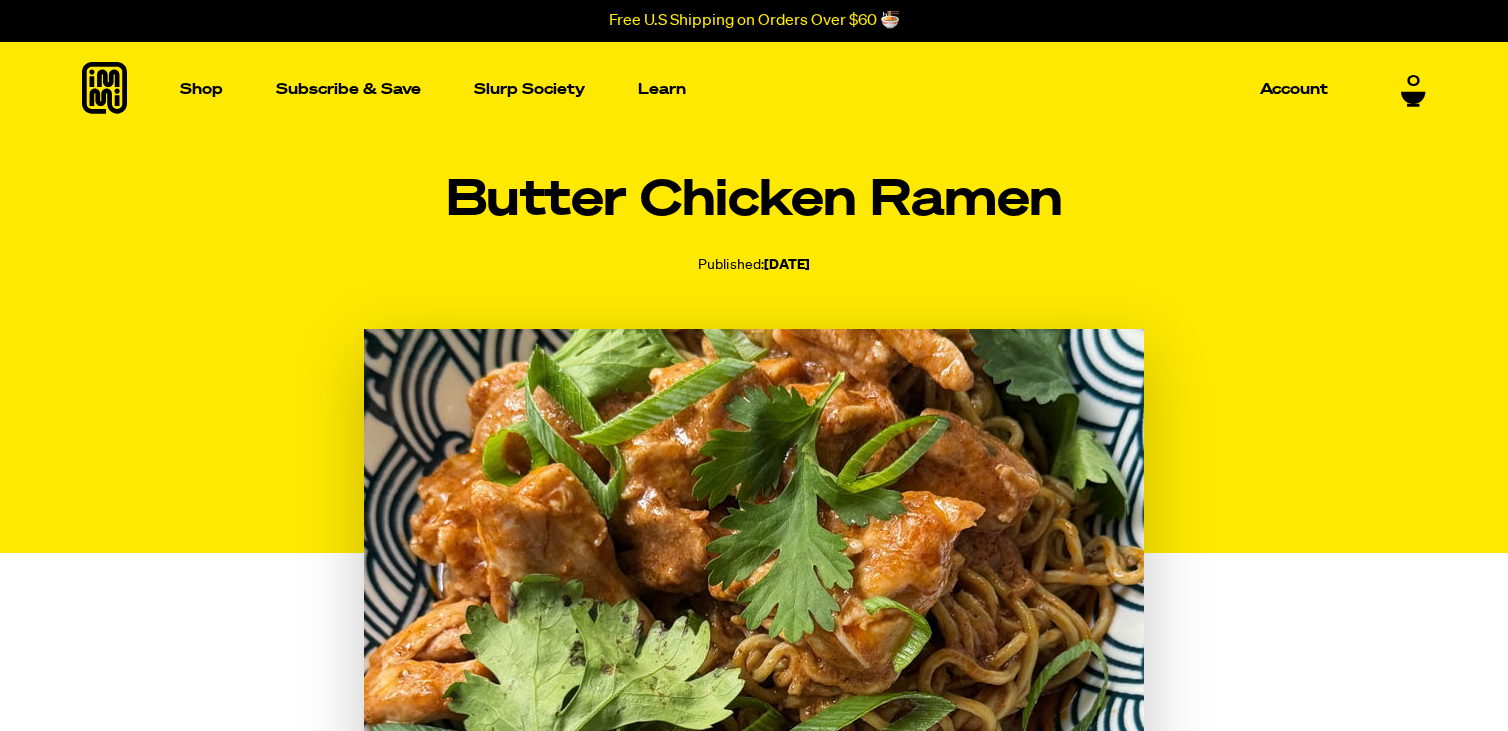 scroll, scrollTop: 0, scrollLeft: 0, axis: both 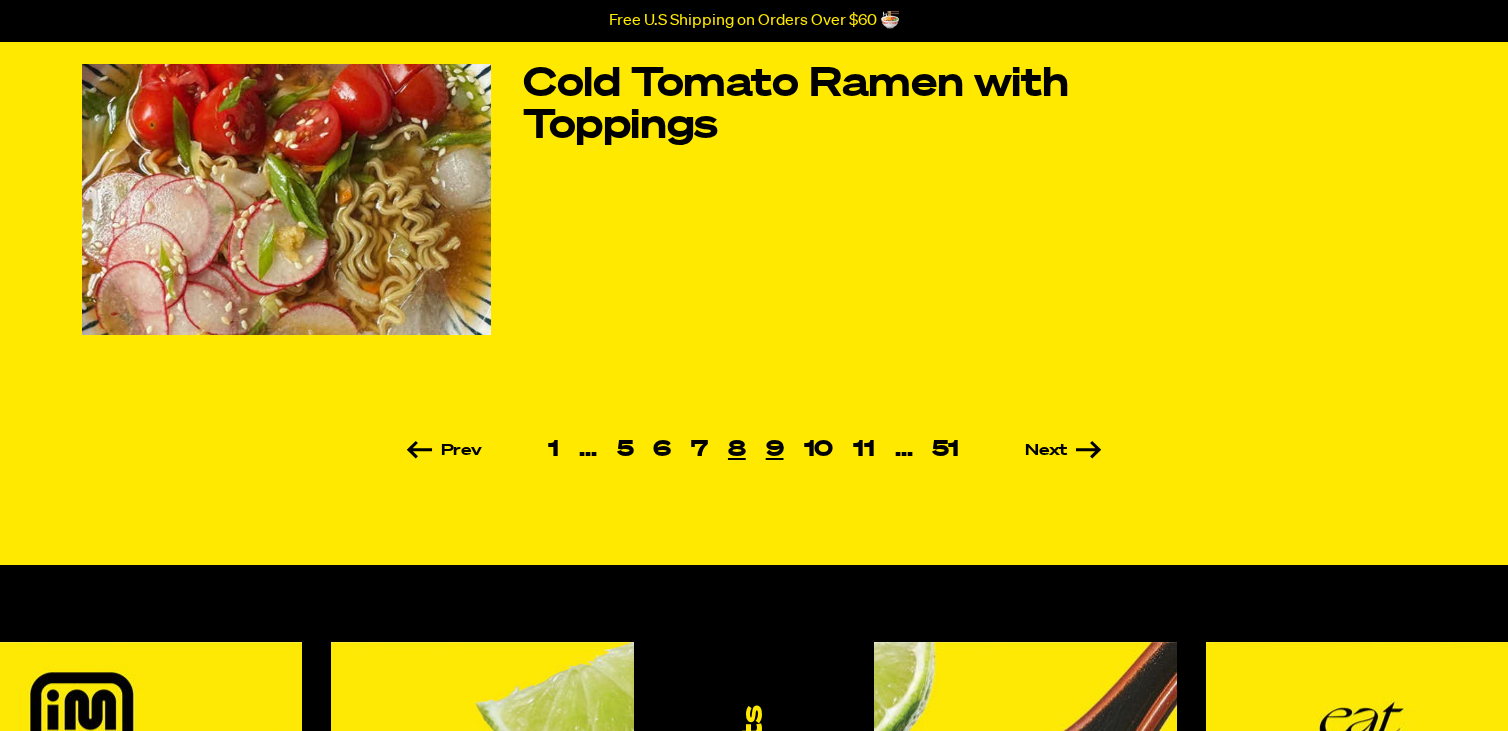 click on "9" at bounding box center [775, 450] 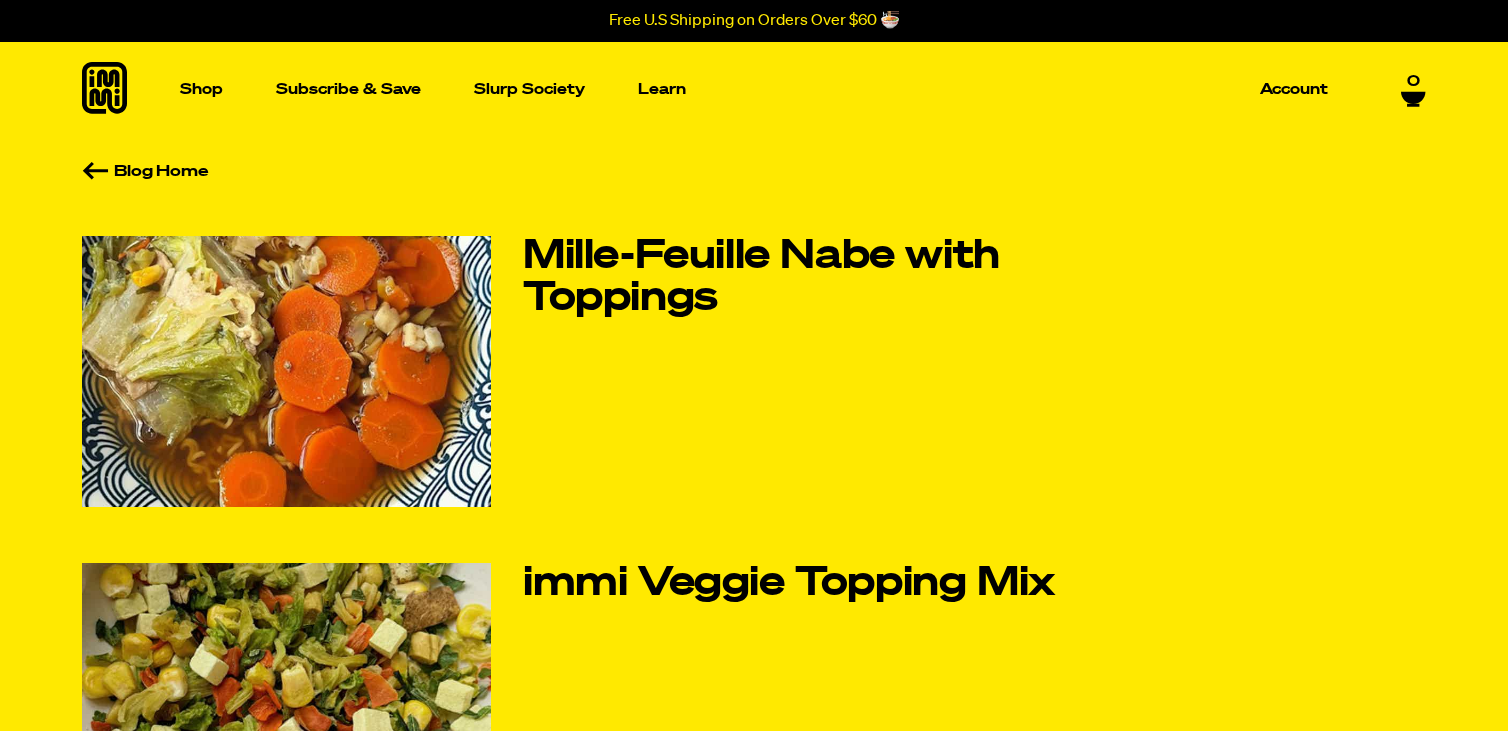 scroll, scrollTop: 0, scrollLeft: 0, axis: both 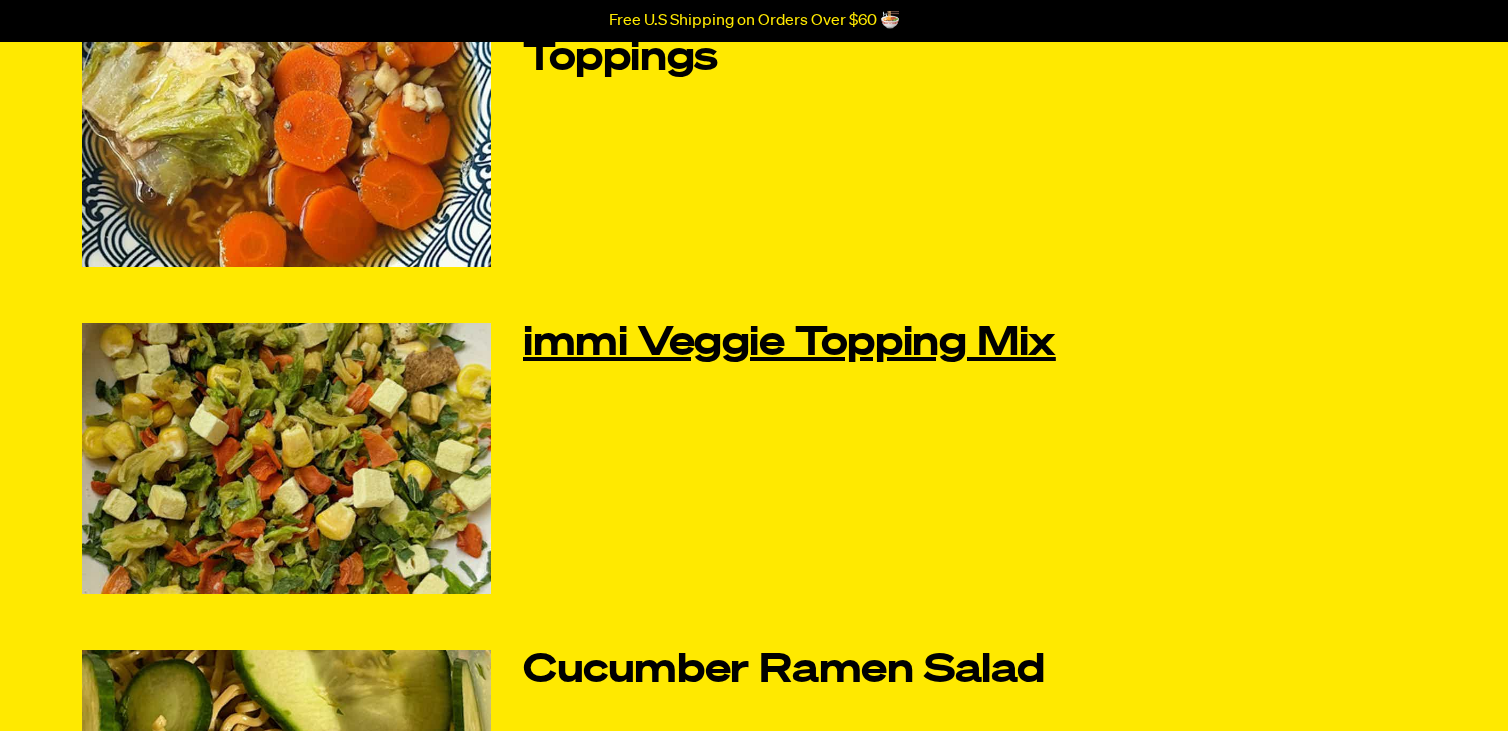 click on "immi Veggie Topping Mix" at bounding box center (799, 344) 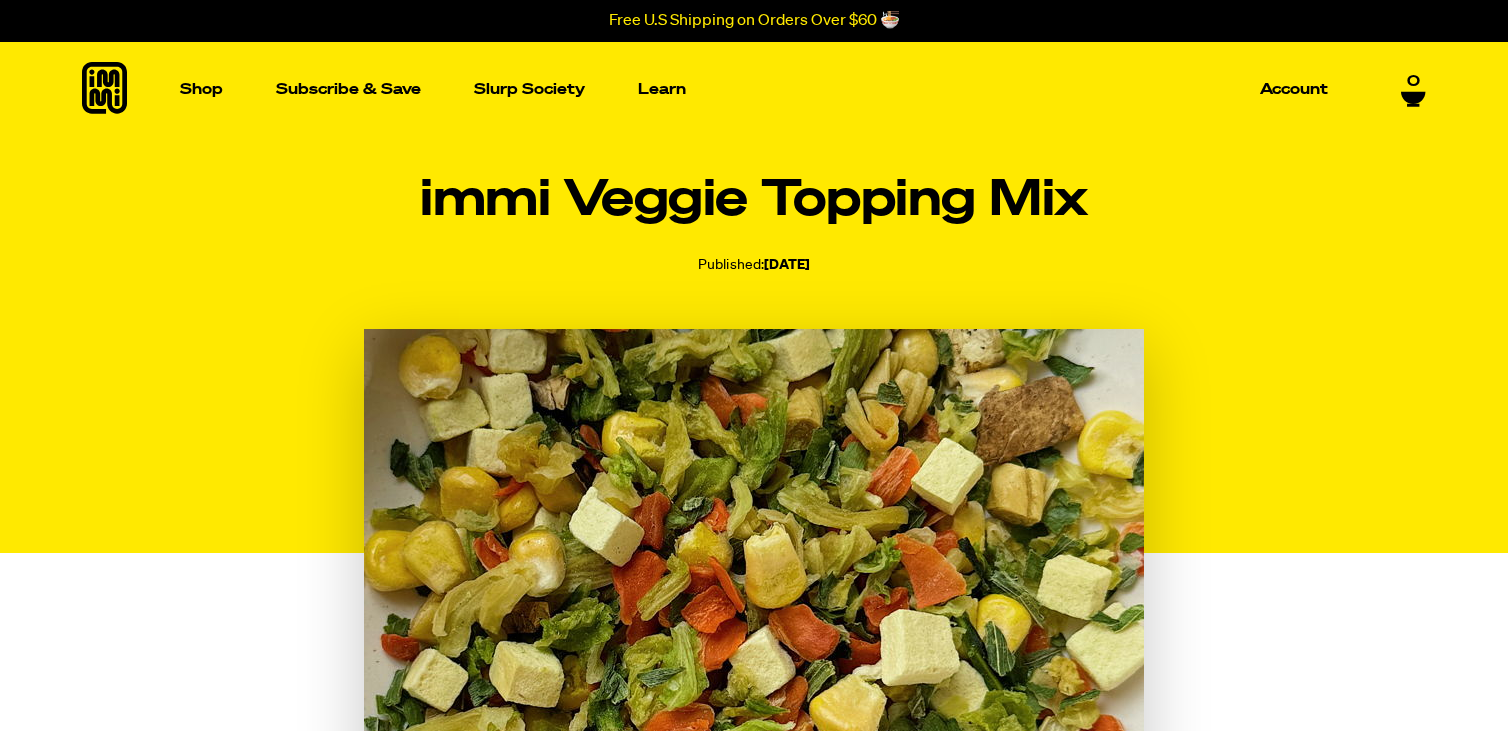 scroll, scrollTop: 0, scrollLeft: 0, axis: both 